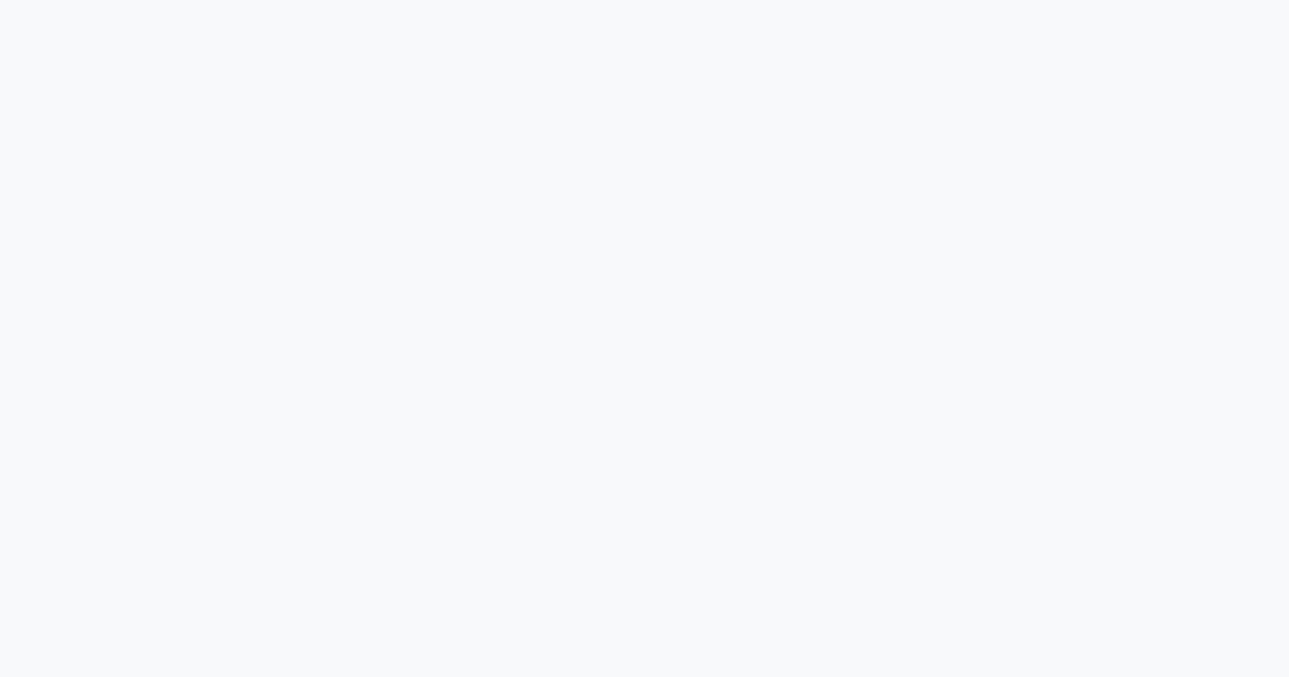 scroll, scrollTop: 0, scrollLeft: 0, axis: both 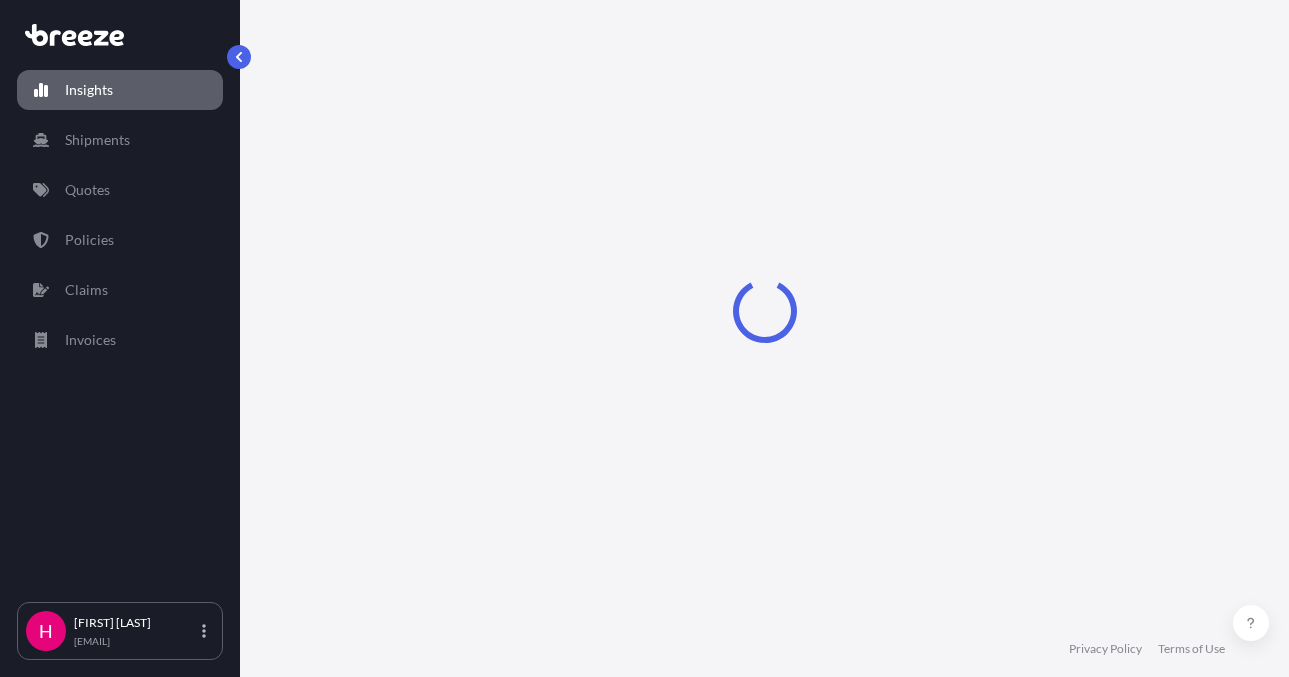 select on "2025" 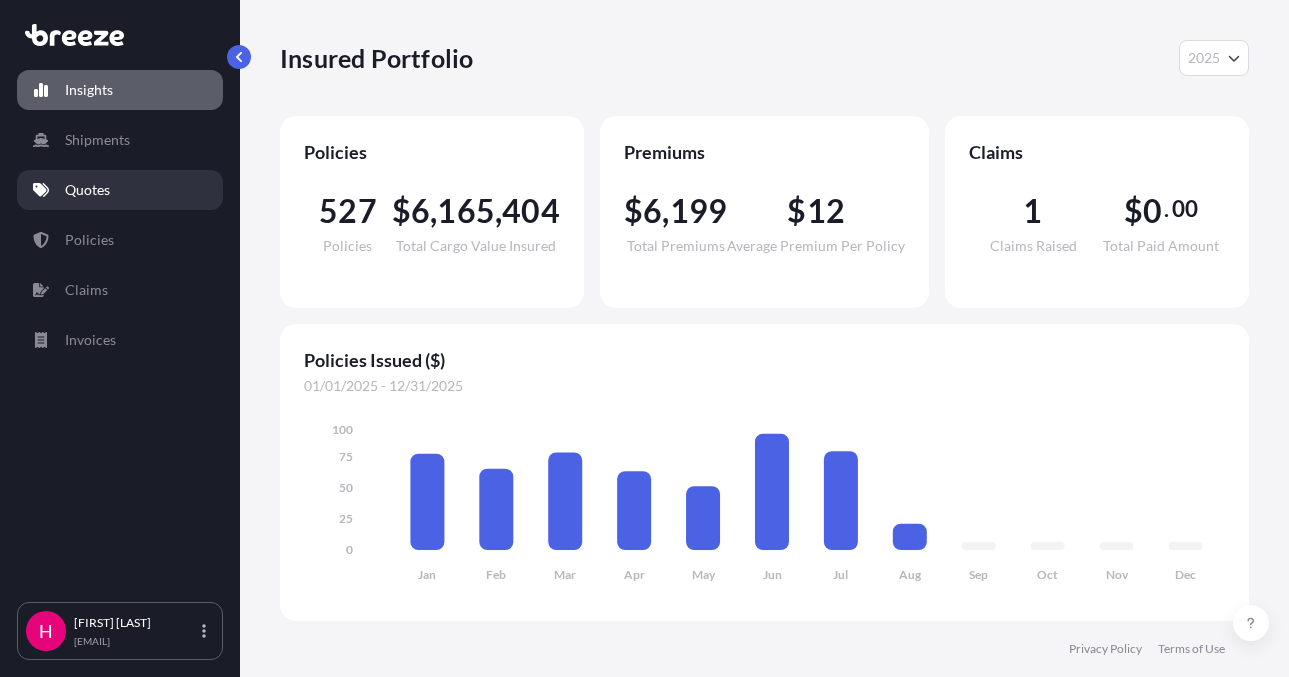 click on "Quotes" at bounding box center (120, 190) 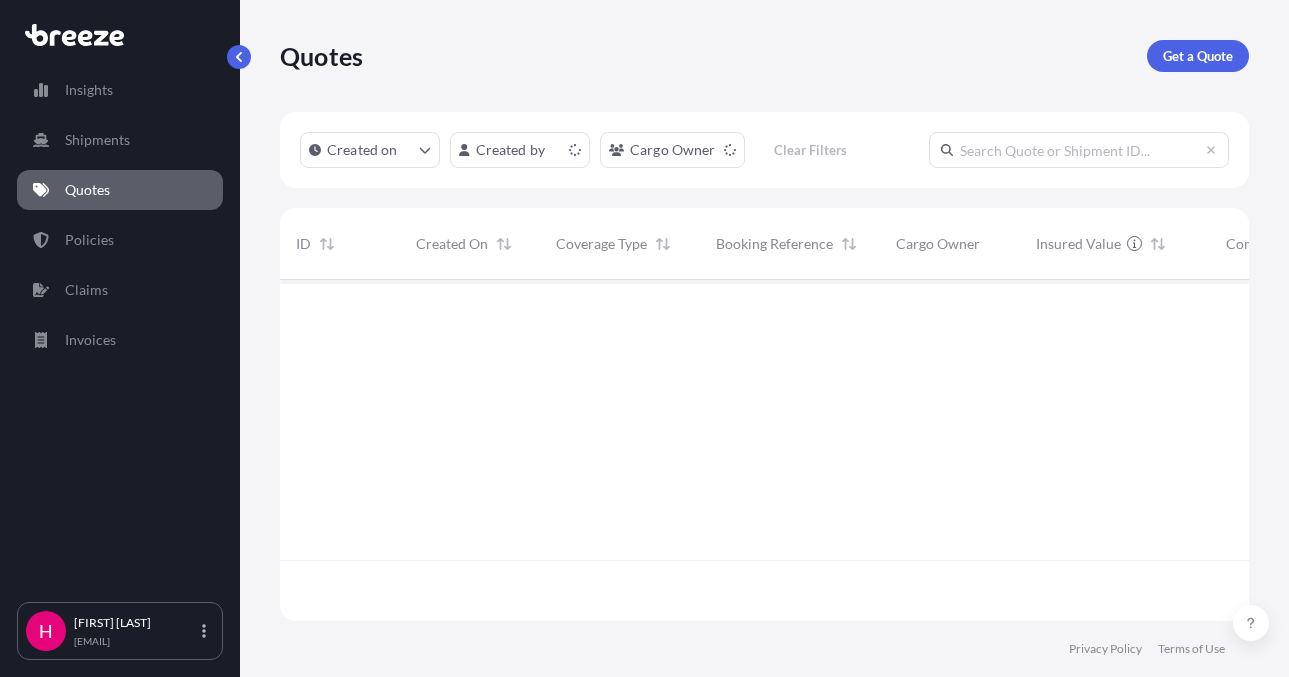 scroll, scrollTop: 16, scrollLeft: 16, axis: both 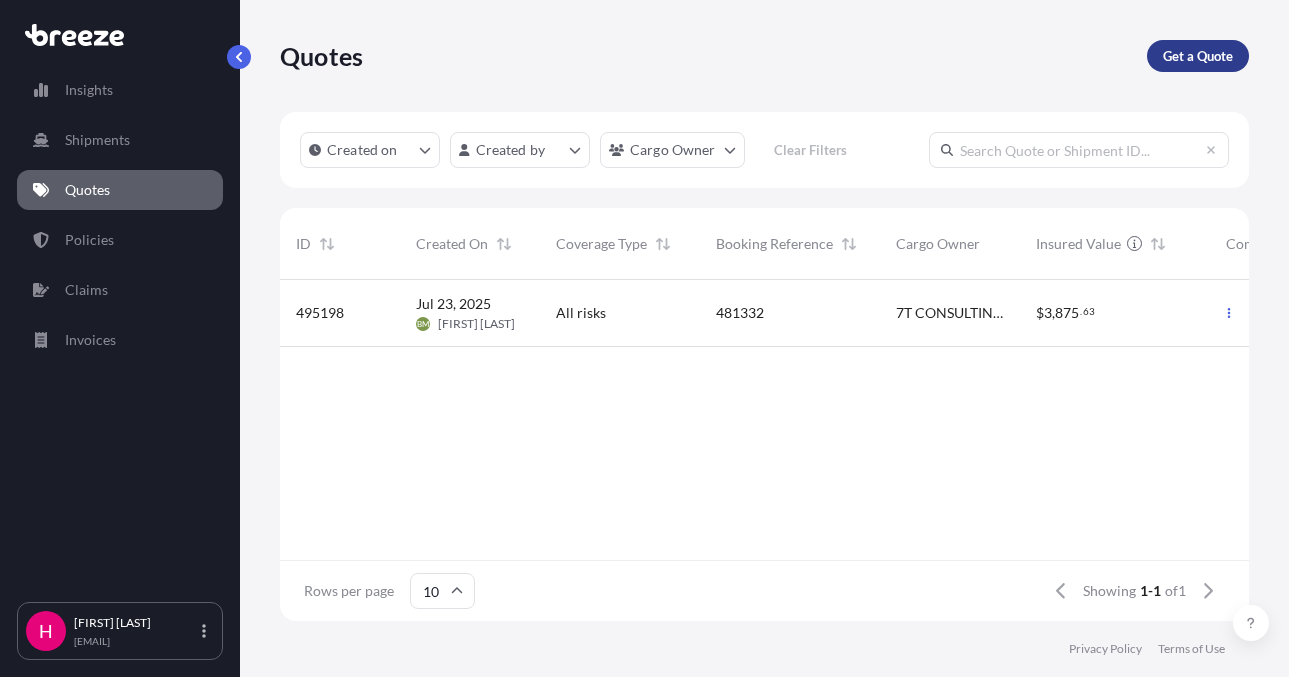 click on "Get a Quote" at bounding box center [1198, 56] 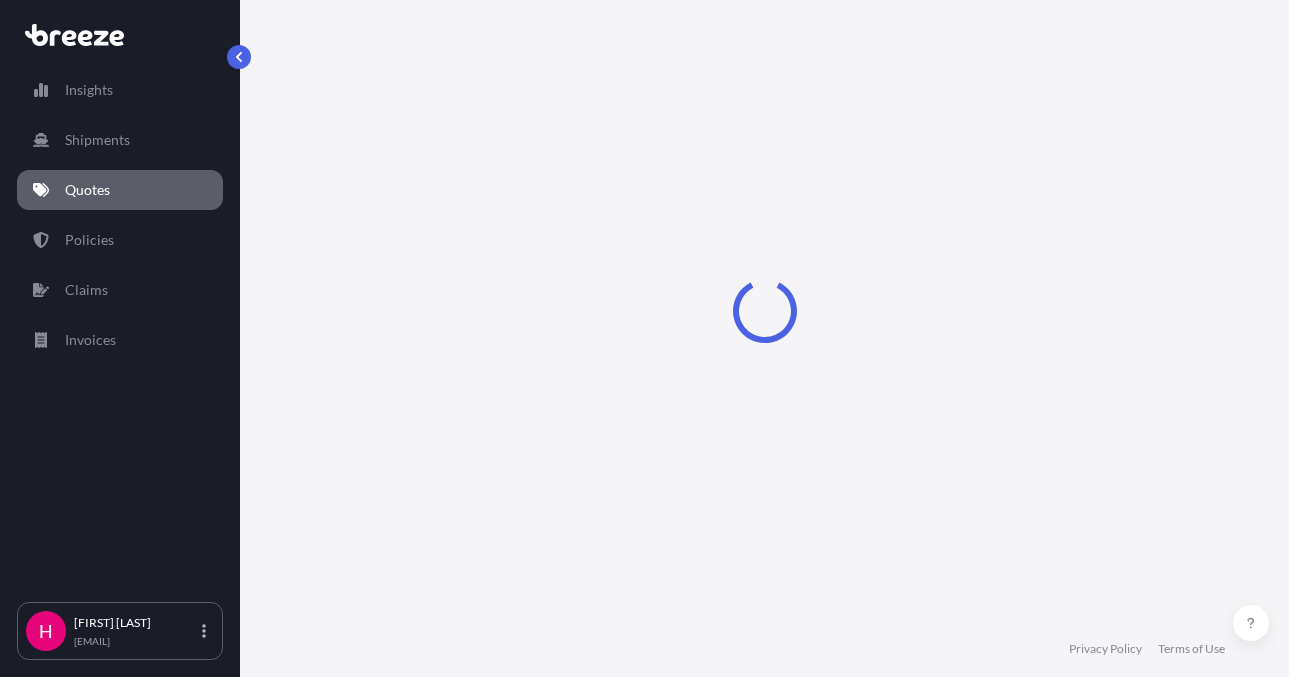 select on "Sea" 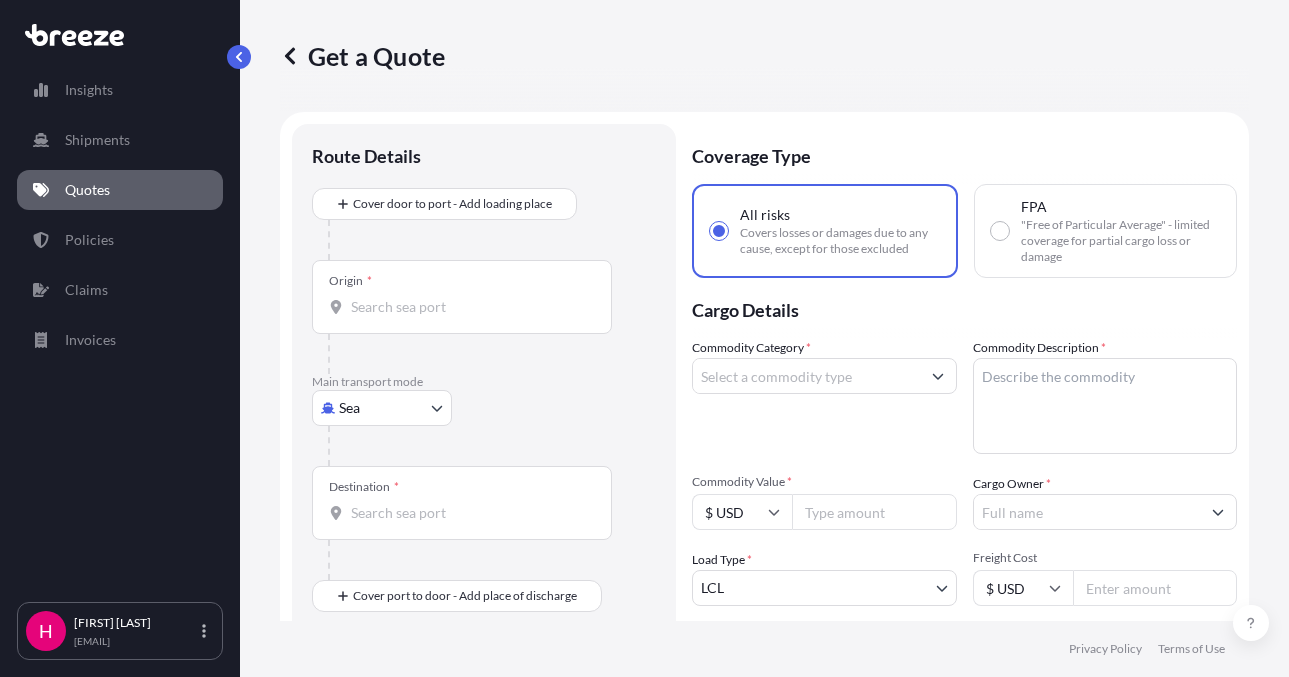 scroll, scrollTop: 32, scrollLeft: 0, axis: vertical 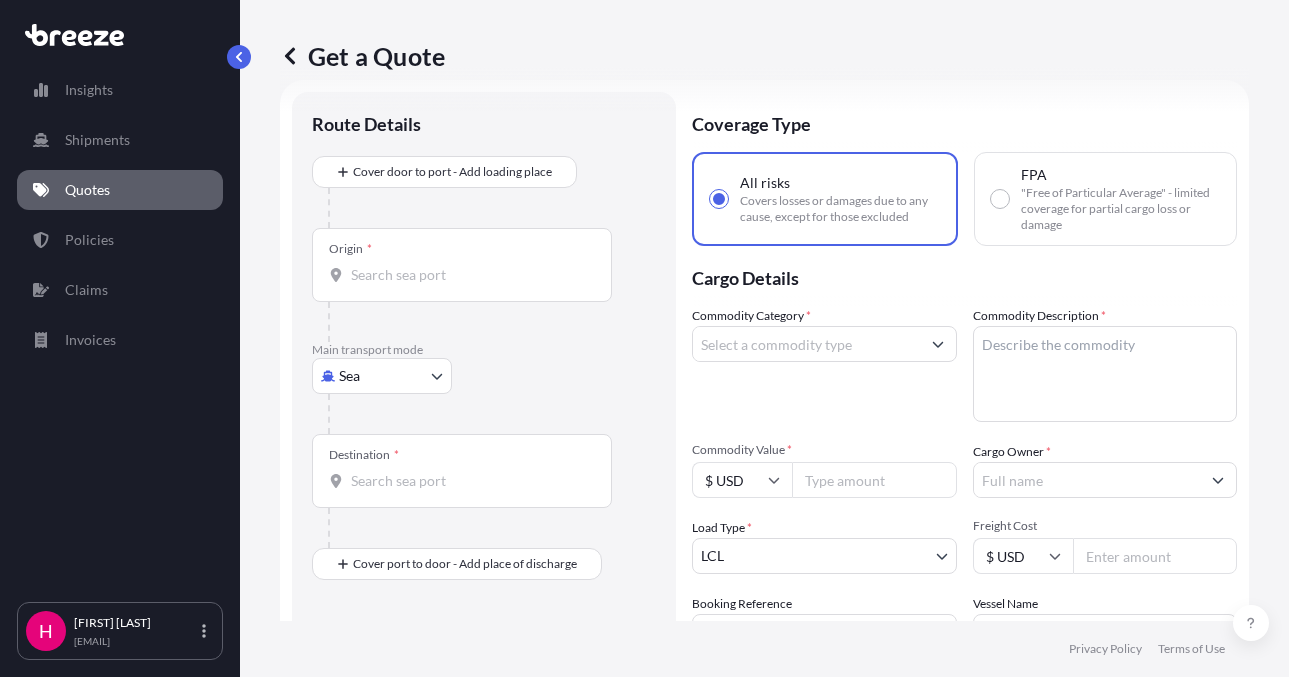 click on "Insights Shipments Quotes Policies Claims Invoices H [FIRST]   [LAST] [EMAIL] Get a Quote Route Details   Cover door to port - Add loading place Place of loading Road Road Rail Origin * Main transport mode Sea Sea Air Road Rail Destination * Cover port to door - Add place of discharge Road Road Rail Place of Discharge Coverage Type All risks Covers losses or damages due to any cause, except for those excluded FPA "Free of Particular Average" - limited coverage for partial cargo loss or damage Cargo Details Commodity Category * Commodity Description * Commodity Value   * $ USD Cargo Owner * Load Type * LCL LCL FCL Freight Cost   $ USD Booking Reference Vessel Name Special Conditions Hazardous Temperature Controlled Fragile Livestock Bulk Cargo Bagged Goods Used Goods Get a Quote Privacy Policy Terms of Use
0" at bounding box center (644, 338) 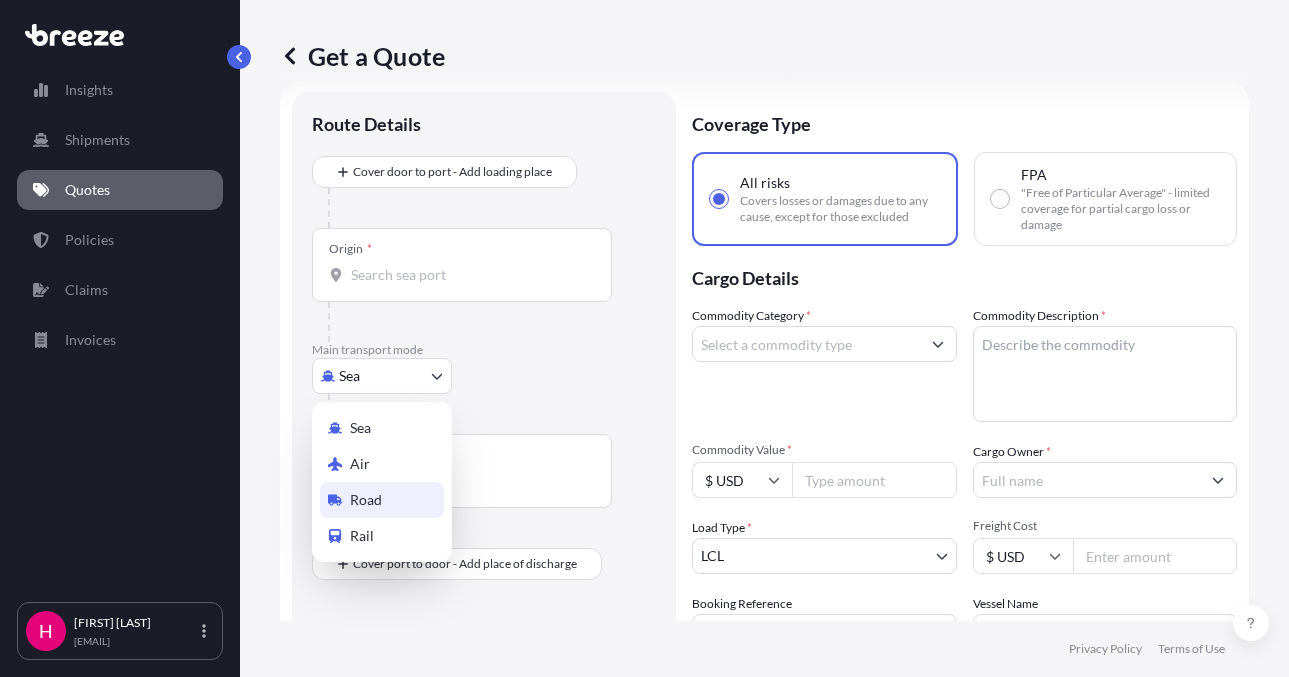 click on "Road" at bounding box center (366, 500) 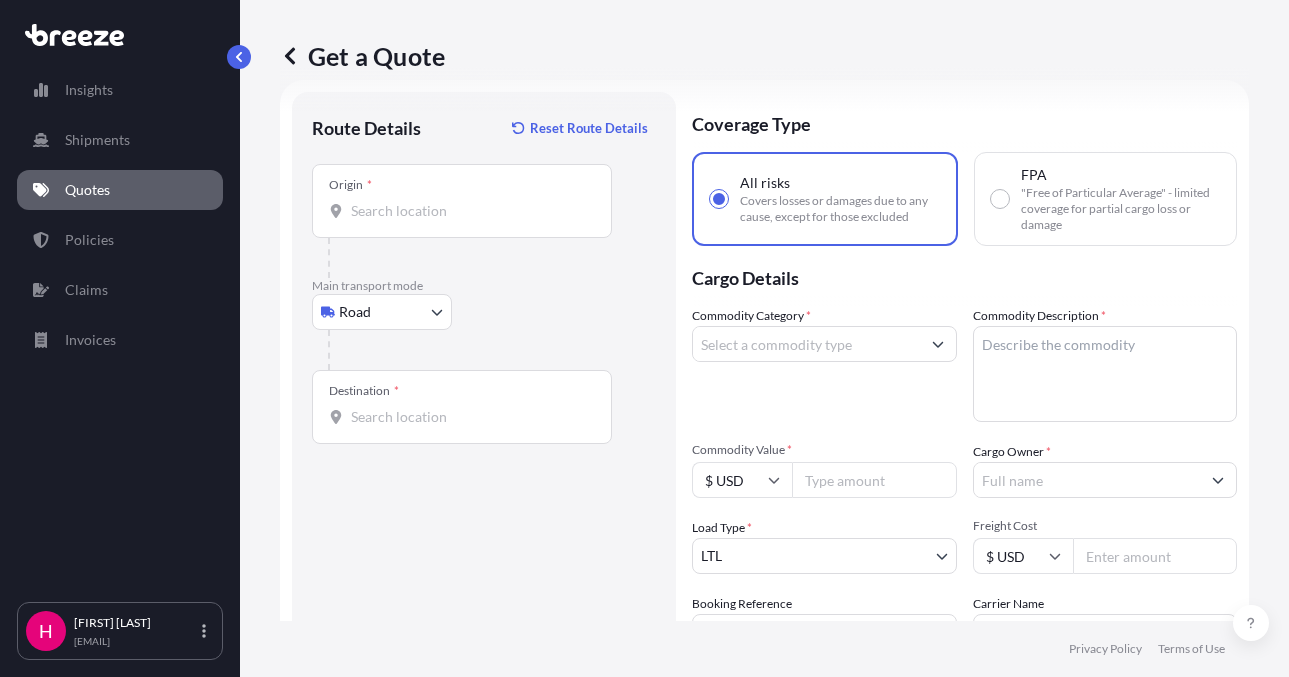 click on "Origin *" at bounding box center (469, 211) 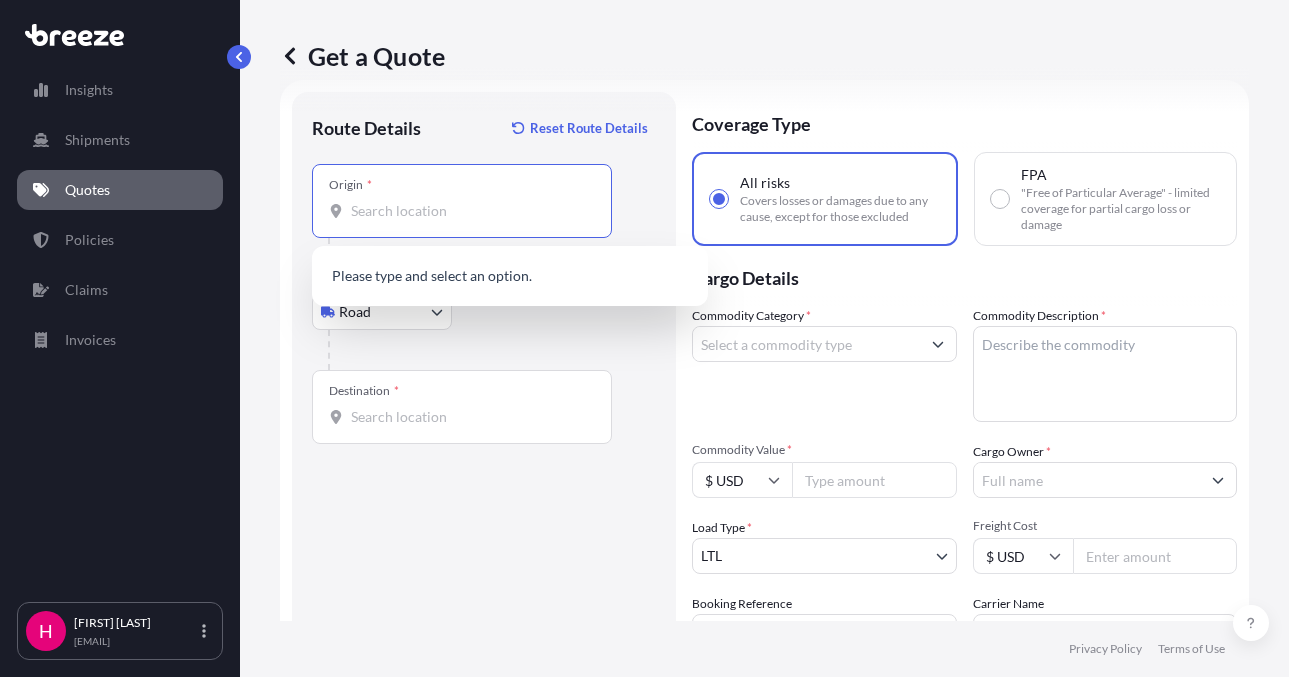 paste on "[NUMBER] [STREET]." 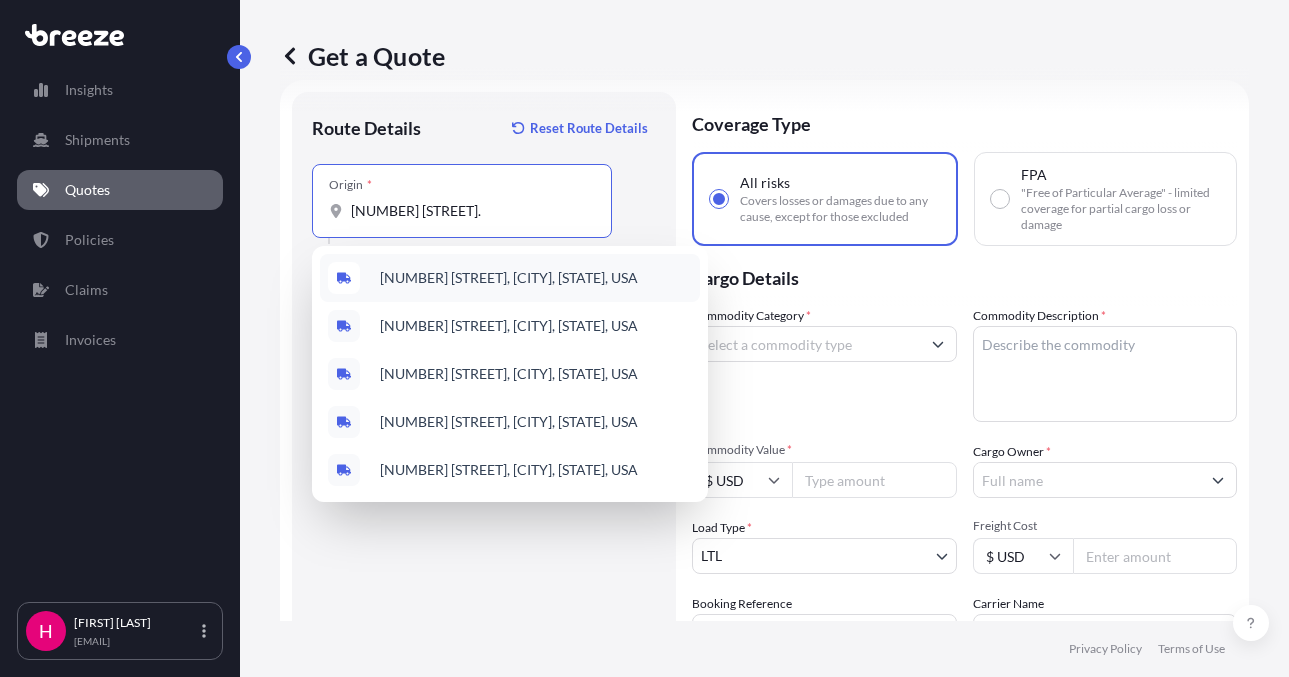 click on "[NUMBER] [STREET], [CITY], [STATE], USA" at bounding box center (509, 278) 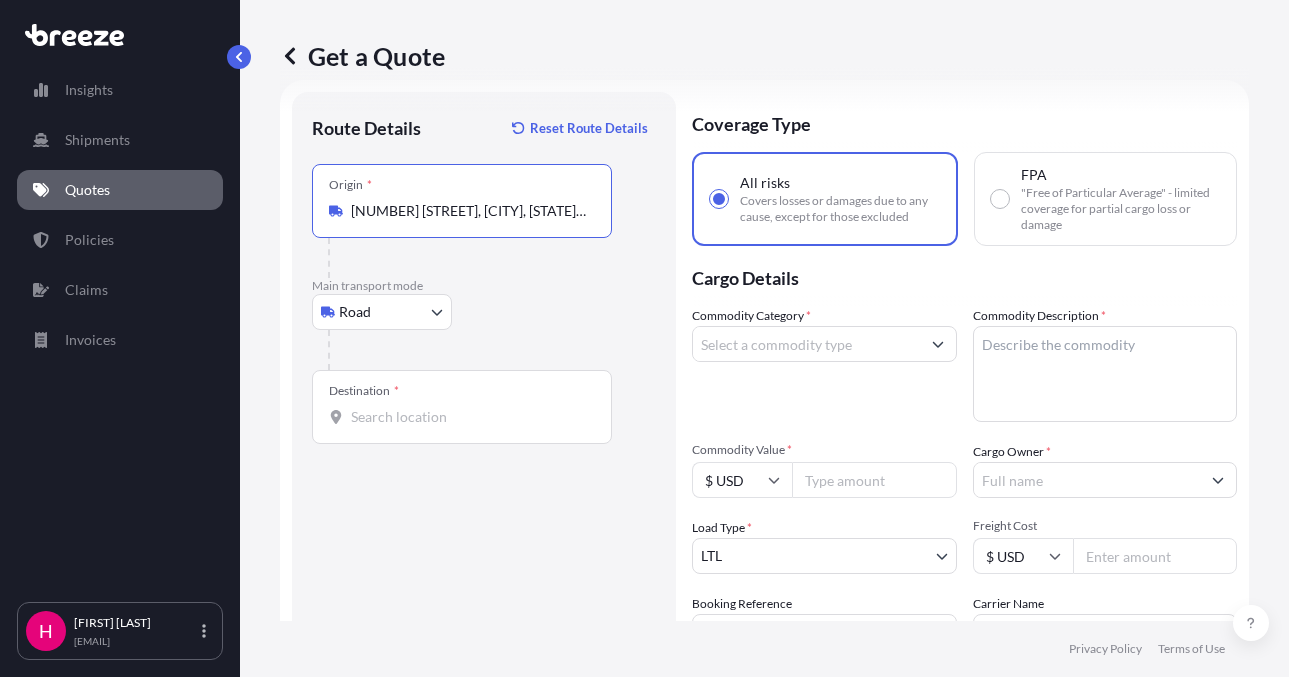 type on "[NUMBER] [STREET], [CITY], [STATE], USA" 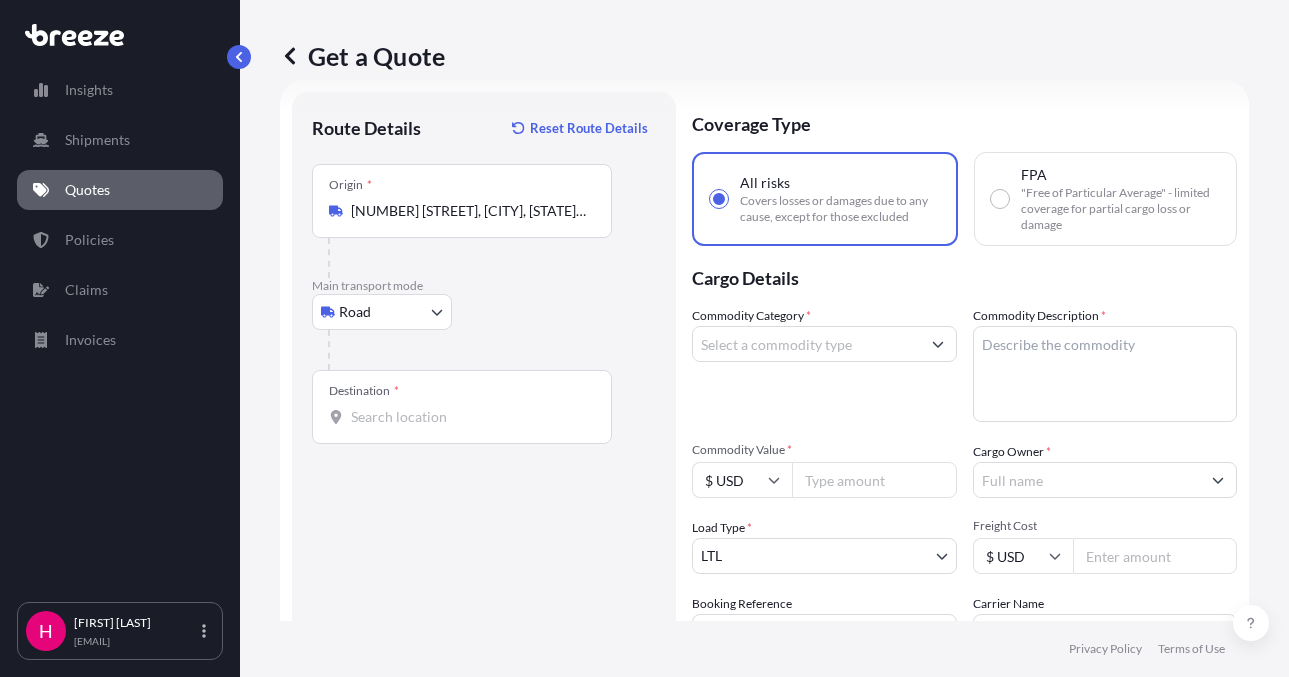click on "Destination *" at bounding box center [462, 407] 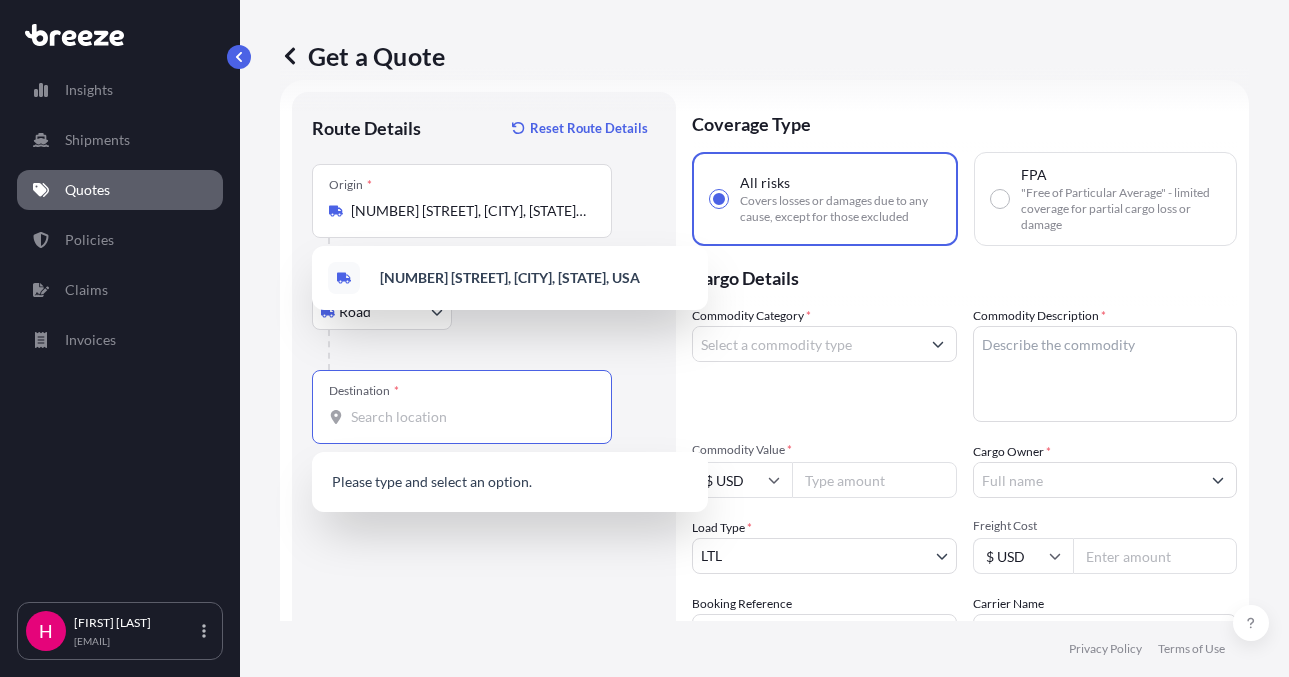 paste on "[NUMBER] [STREET]" 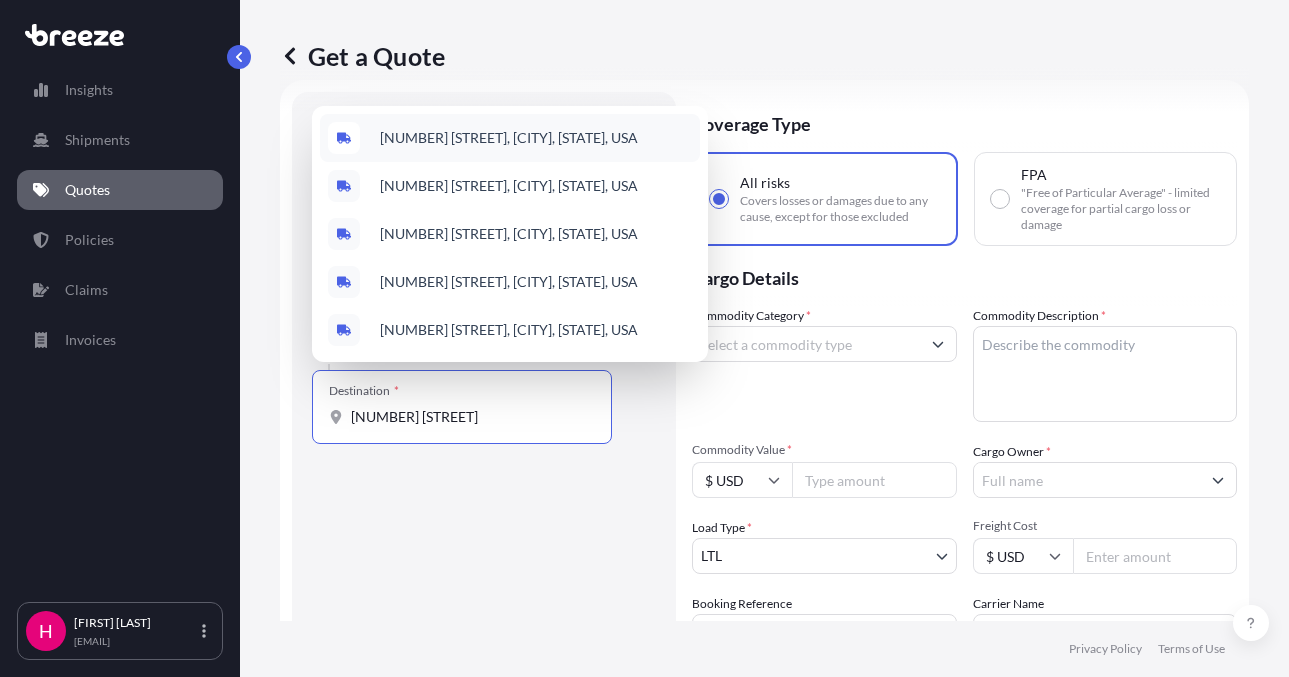 click on "[NUMBER] [STREET], [CITY], [STATE], USA" at bounding box center (509, 138) 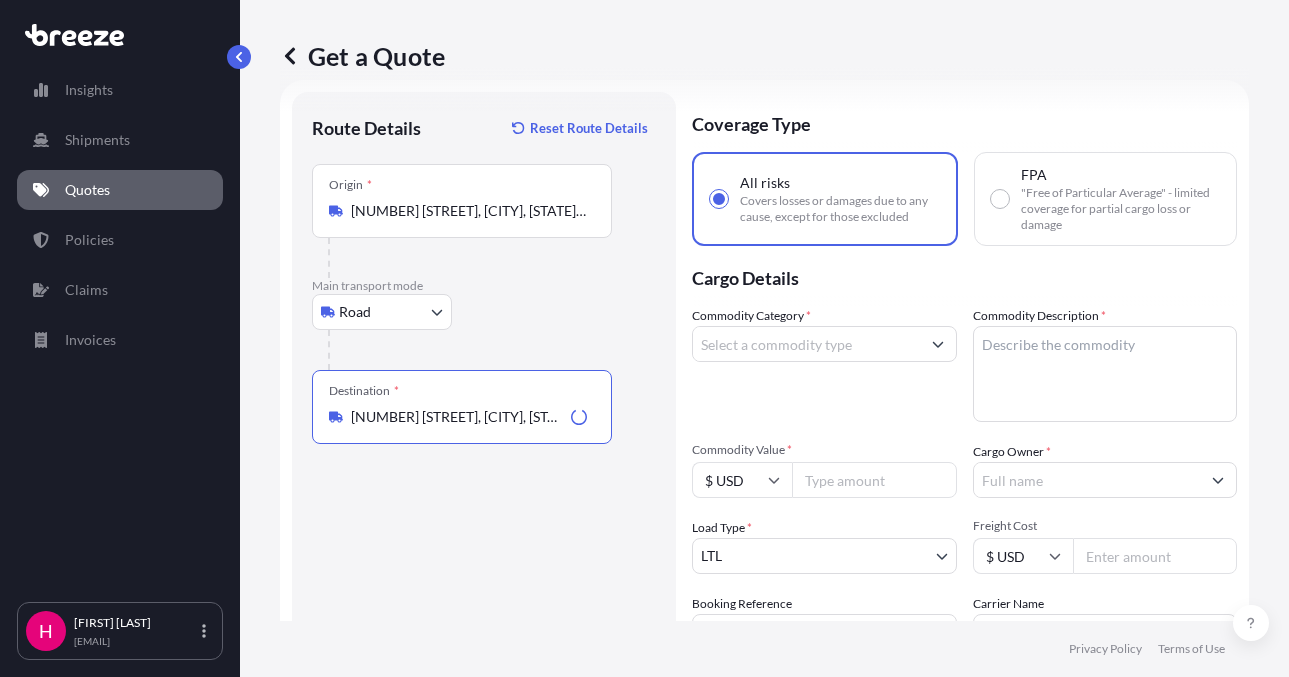 type on "[NUMBER] [STREET], [CITY], [STATE], USA" 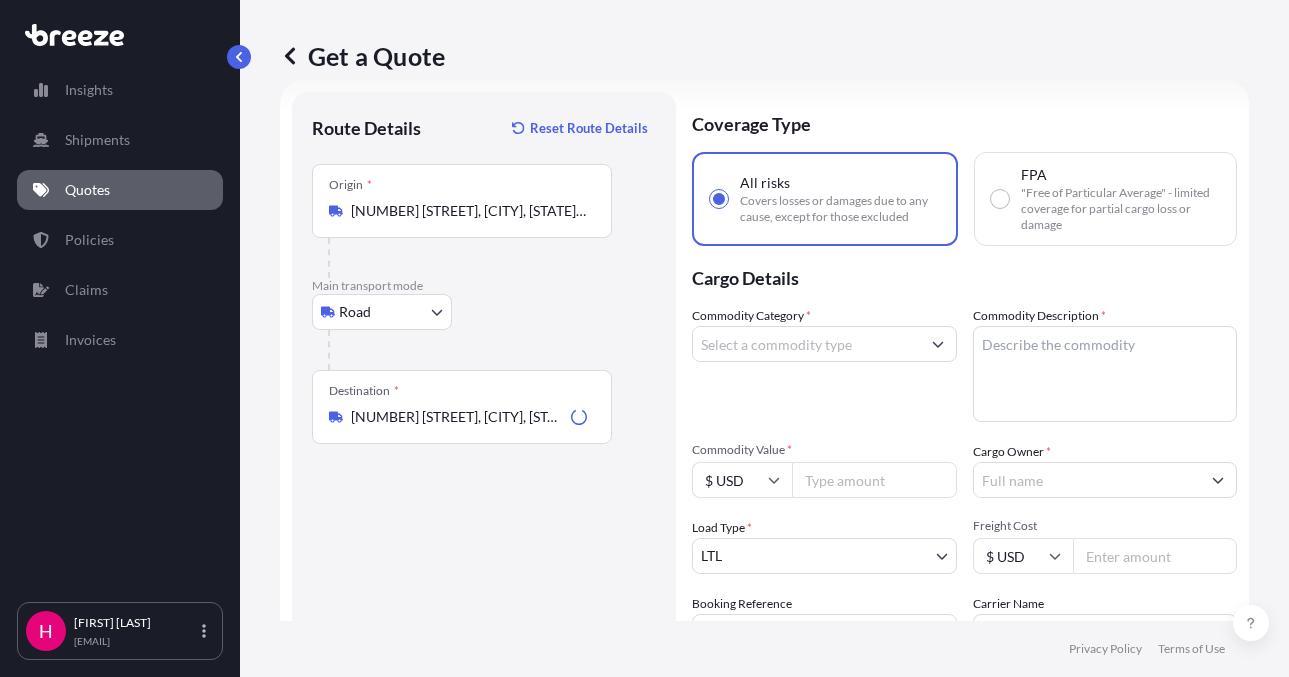 click on "Route Details Reset Route Details Place of loading Road Road Rail Origin * [NUMBER] [STREET], [CITY], [STATE], USA Main transport mode Road Sea Air Road Rail Destination * [NUMBER] [STREET], [CITY], [STATE], USA Road Road Rail Place of Discharge" at bounding box center [484, 457] 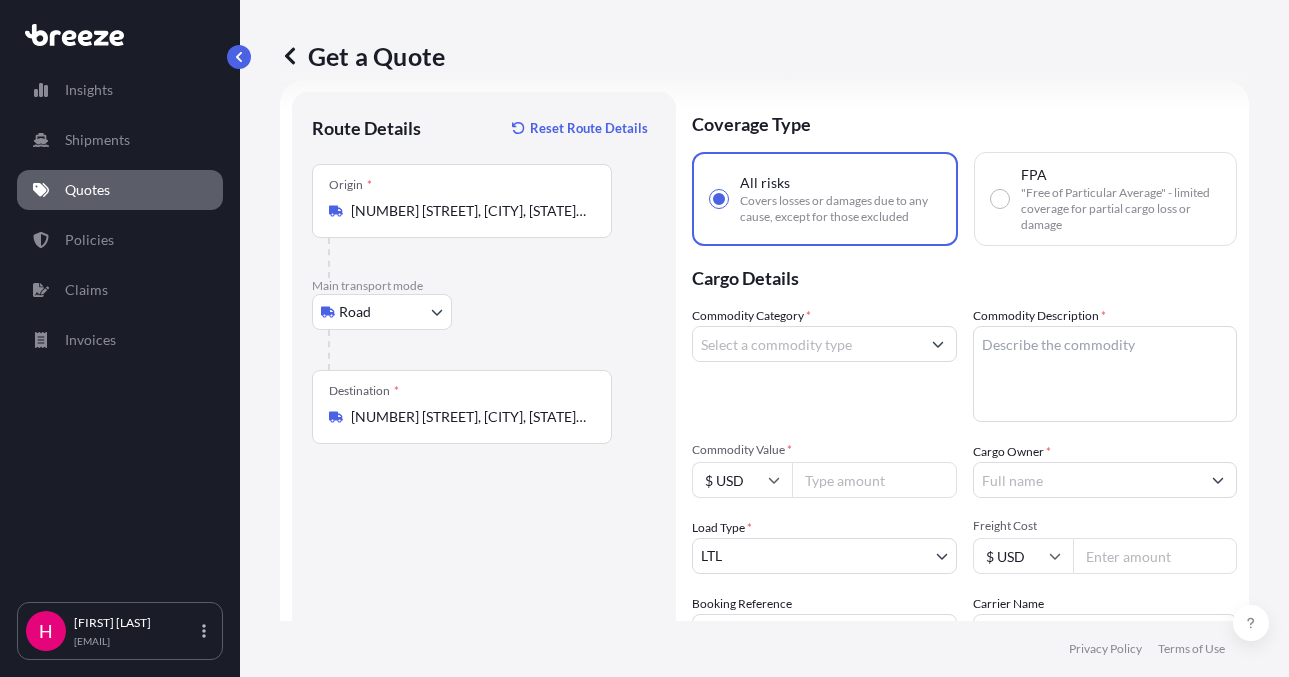 click on "Commodity Category *" at bounding box center (806, 344) 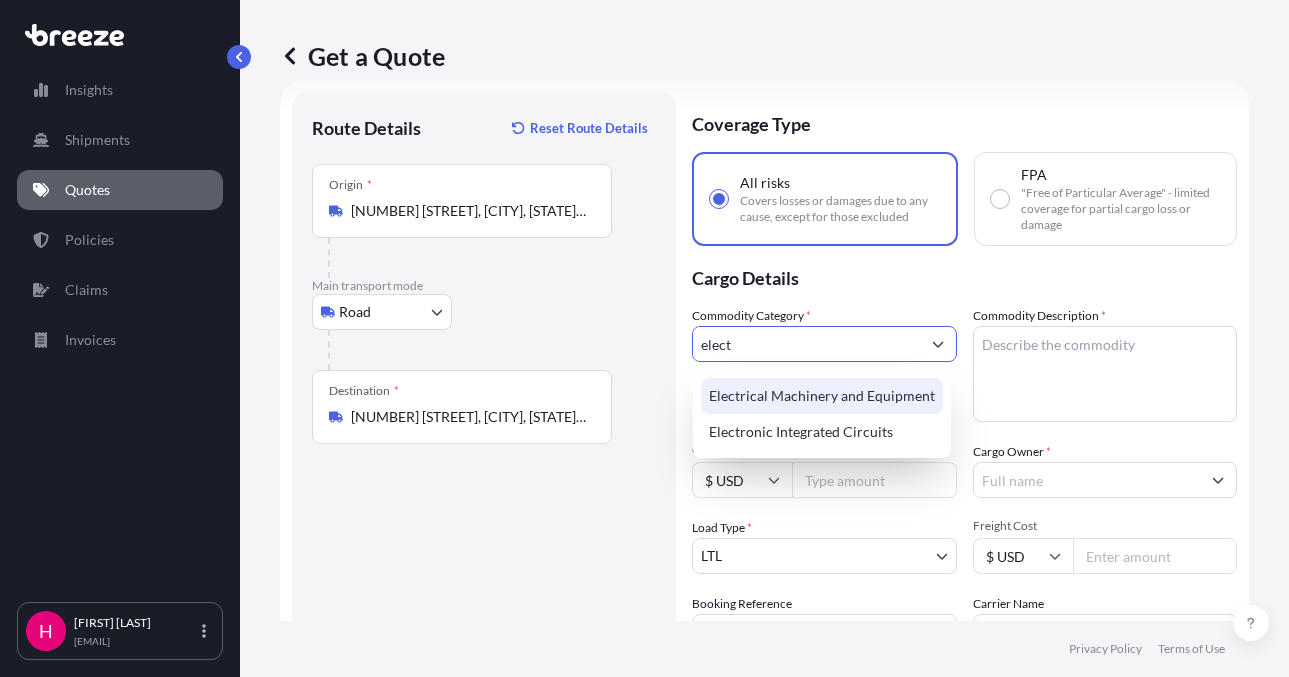 click on "Electrical Machinery and Equipment" at bounding box center [822, 396] 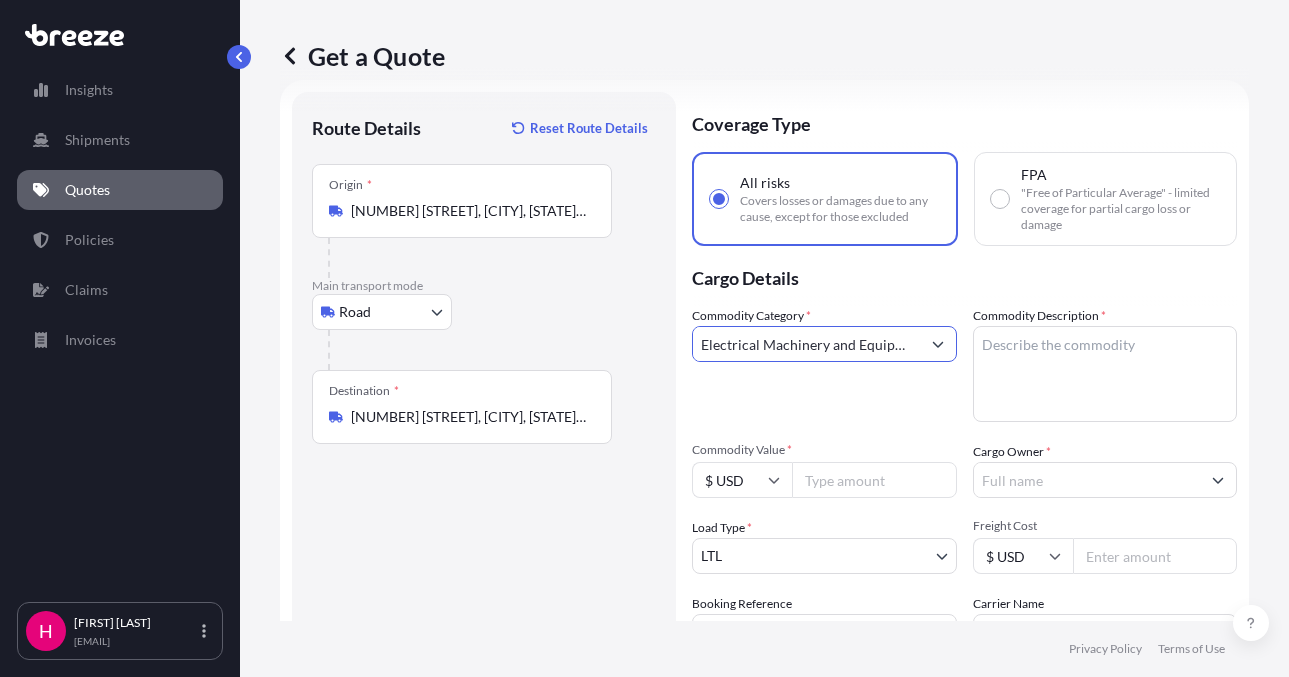 type on "Electrical Machinery and Equipment" 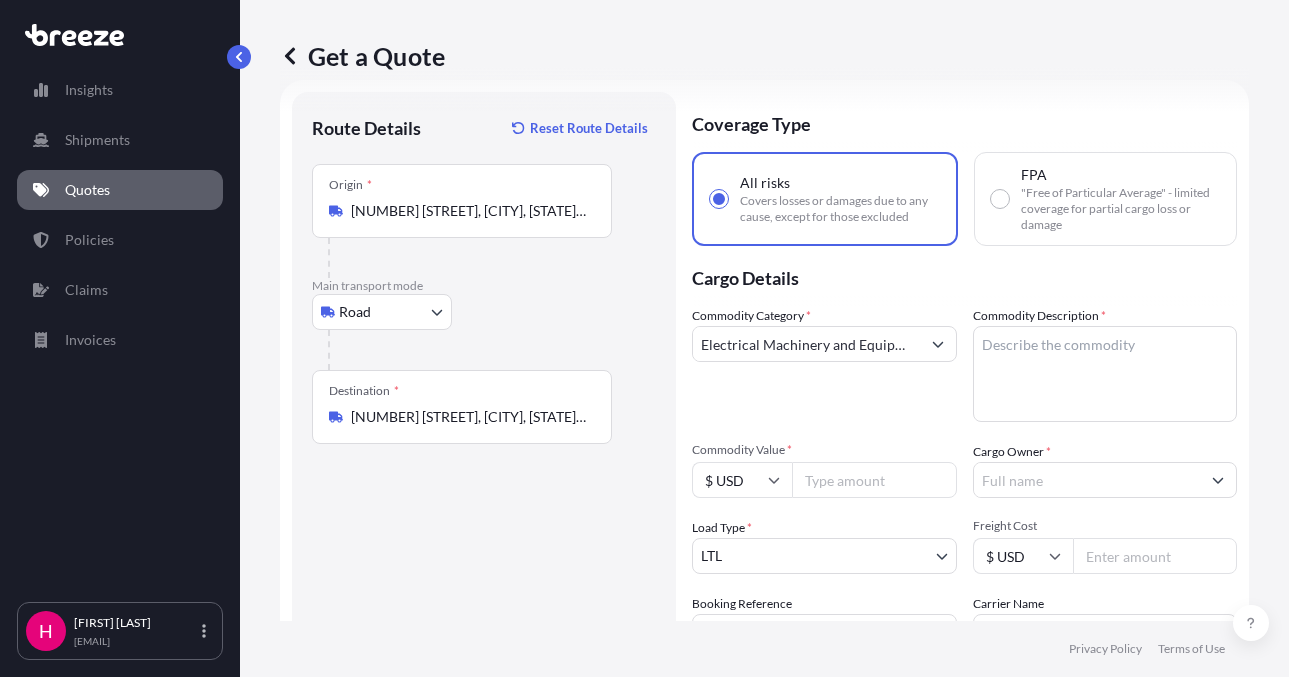 click on "Commodity Description *" at bounding box center [1105, 374] 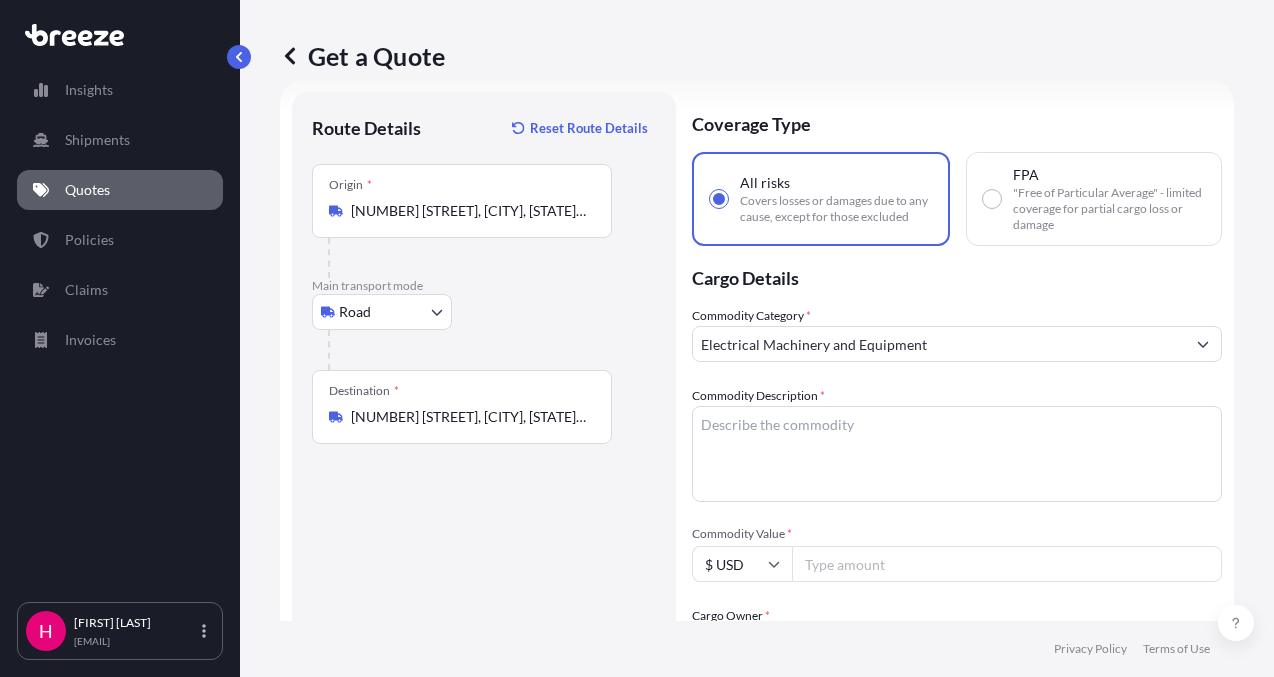 paste on "REACTORS" 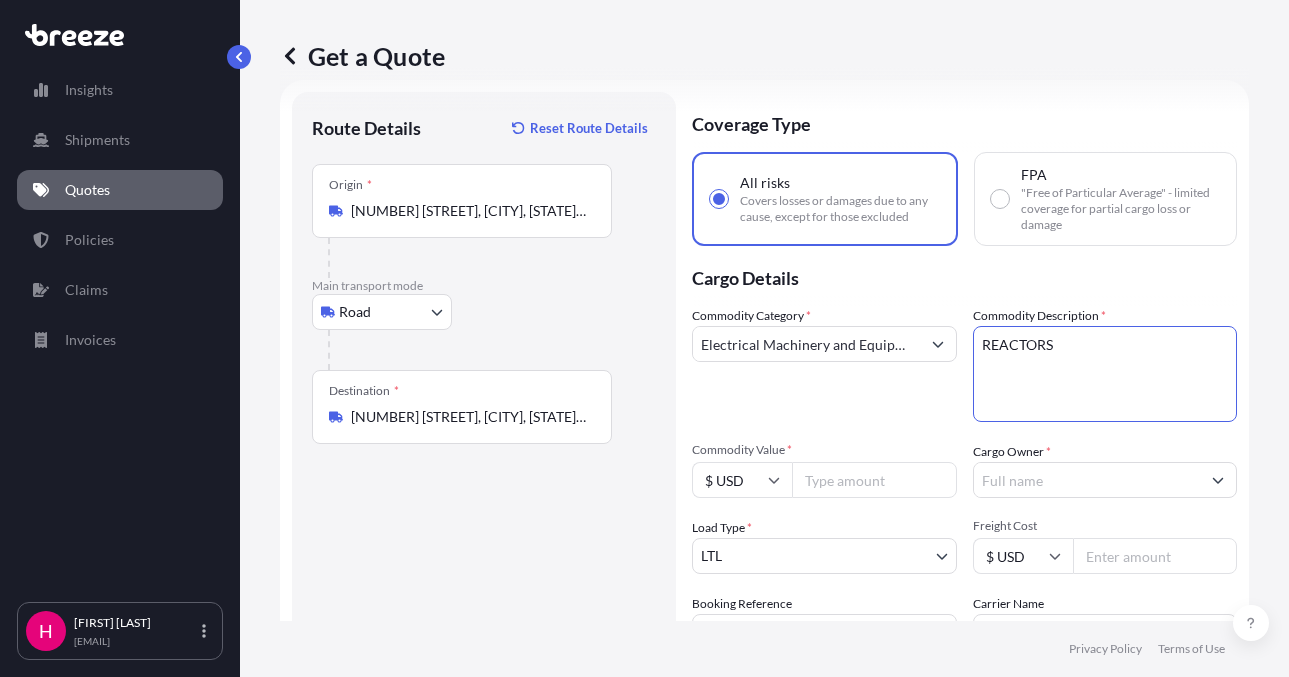 type on "REACTORS" 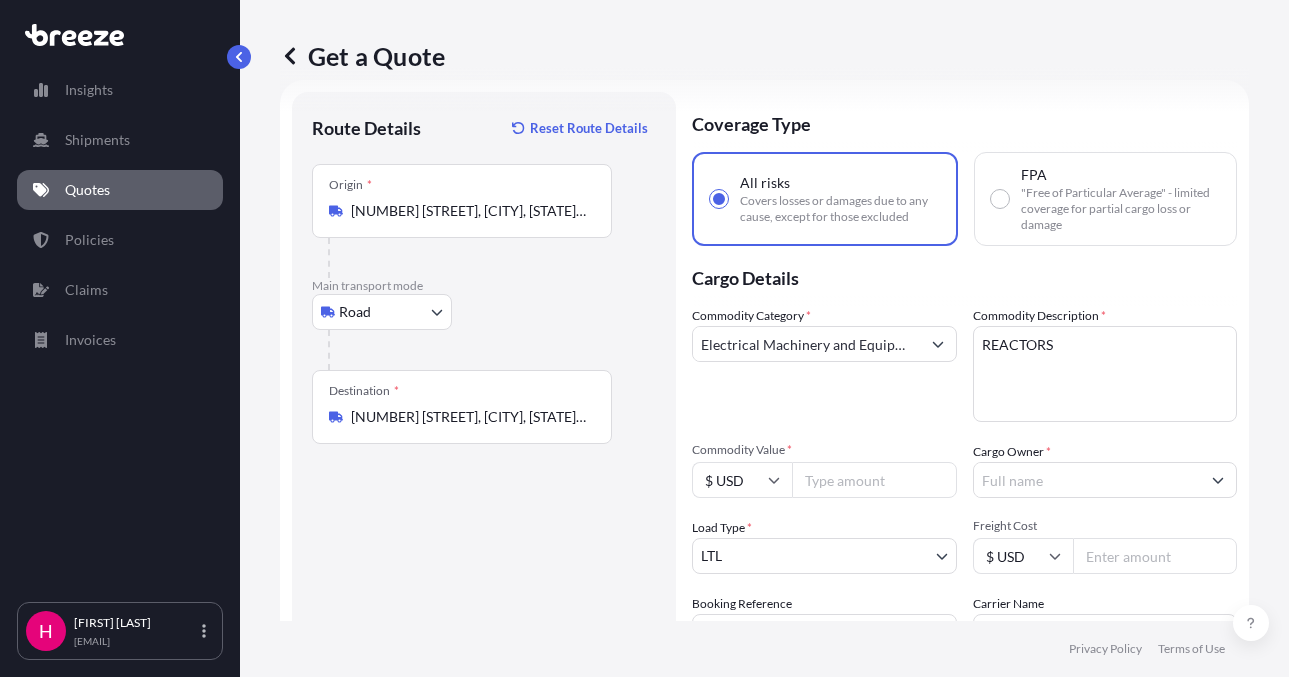 drag, startPoint x: 416, startPoint y: 622, endPoint x: 927, endPoint y: 541, distance: 517.37994 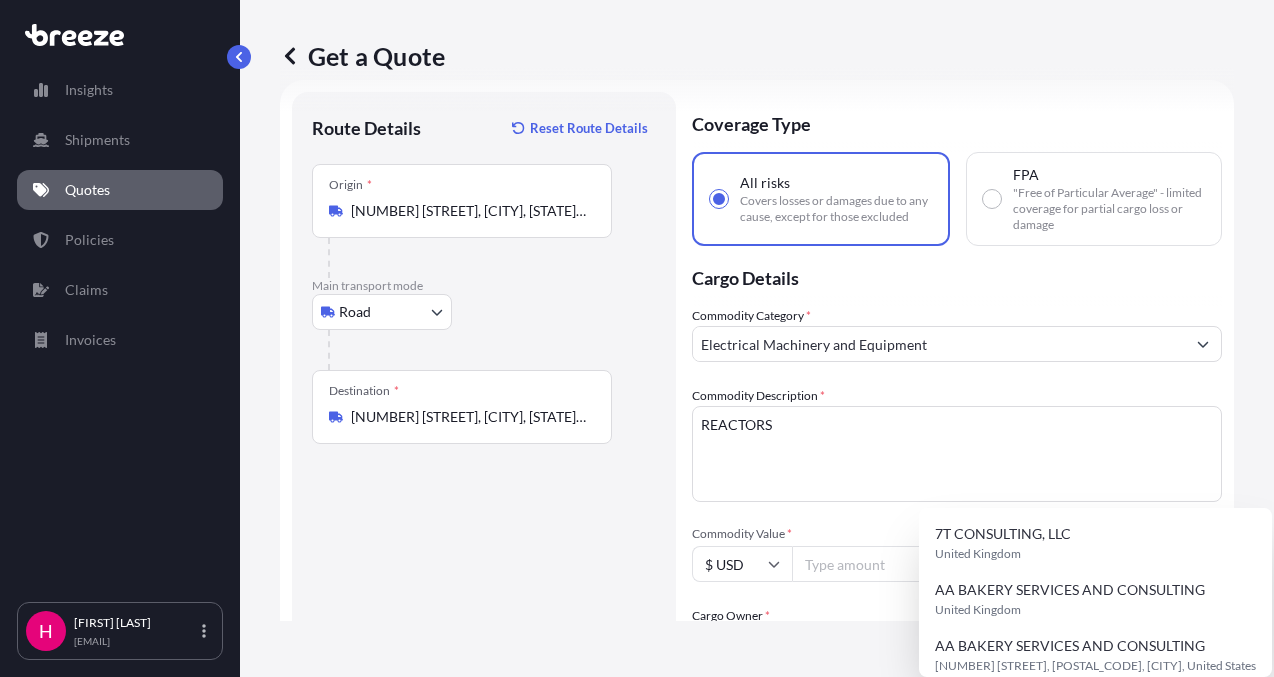 click on "Cargo Owner *" at bounding box center (939, 644) 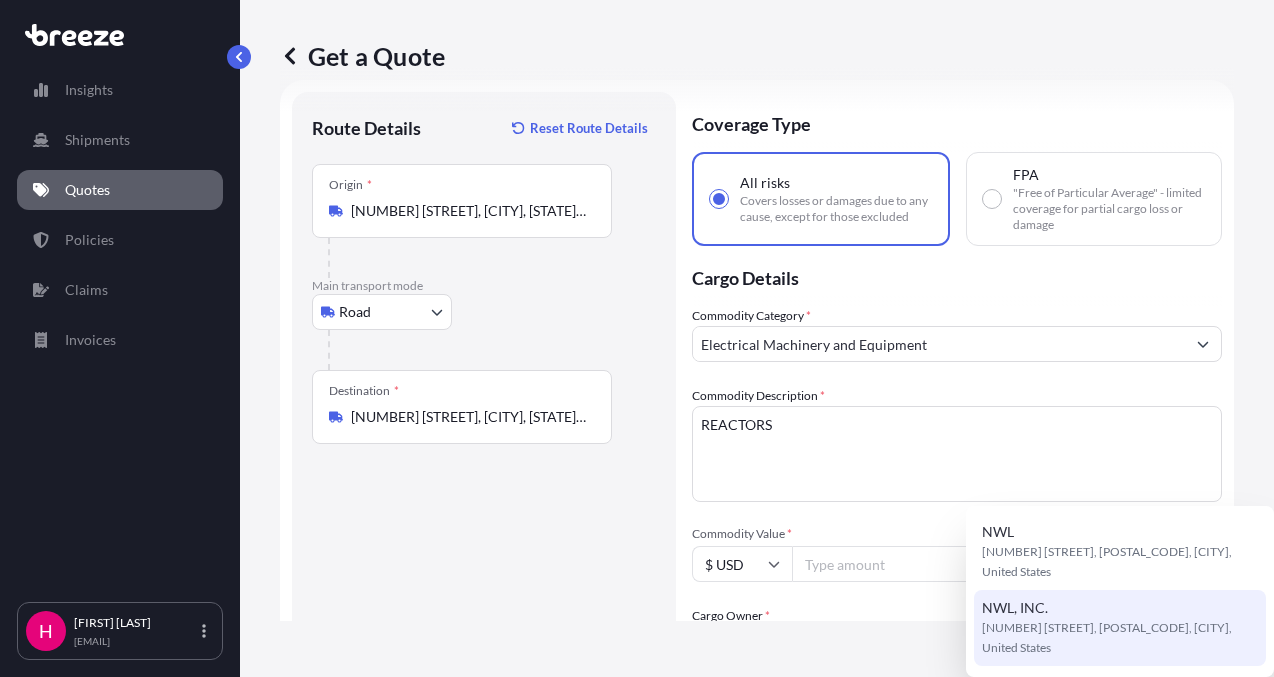 click on "[NUMBER] [STREET], [POSTAL_CODE], [CITY], United States" at bounding box center [1120, 638] 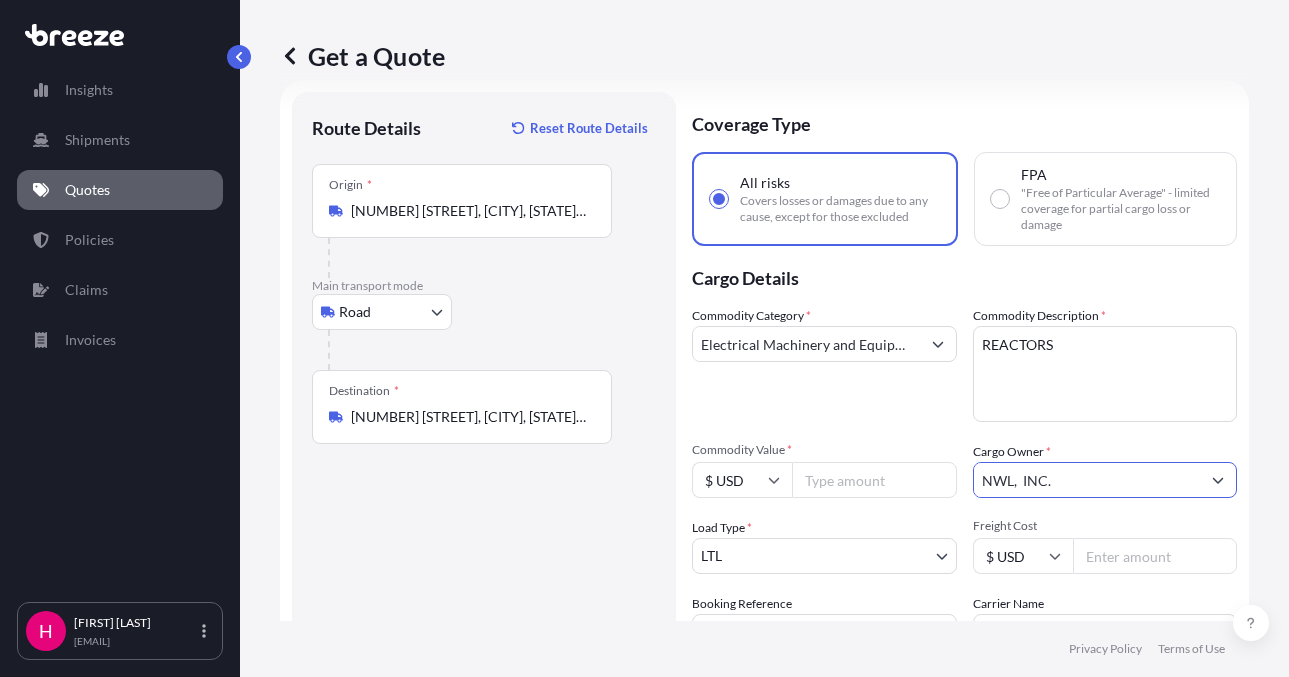 type on "NWL,  INC." 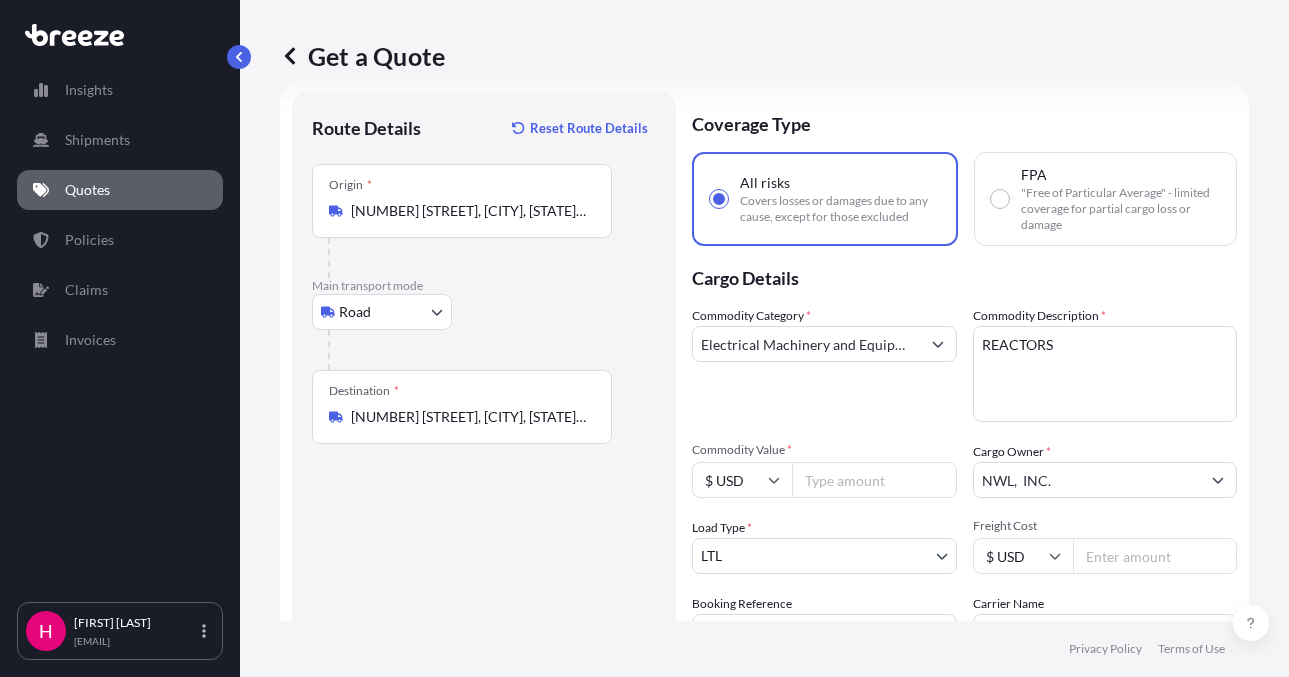 click on "Route Details Reset Route Details Place of loading Road Road Rail Origin * [NUMBER] [STREET], [CITY], [STATE], USA Main transport mode Road Sea Air Road Rail Destination * [NUMBER] [STREET], [CITY], [STATE], USA Road Road Rail Place of Discharge" at bounding box center [484, 457] 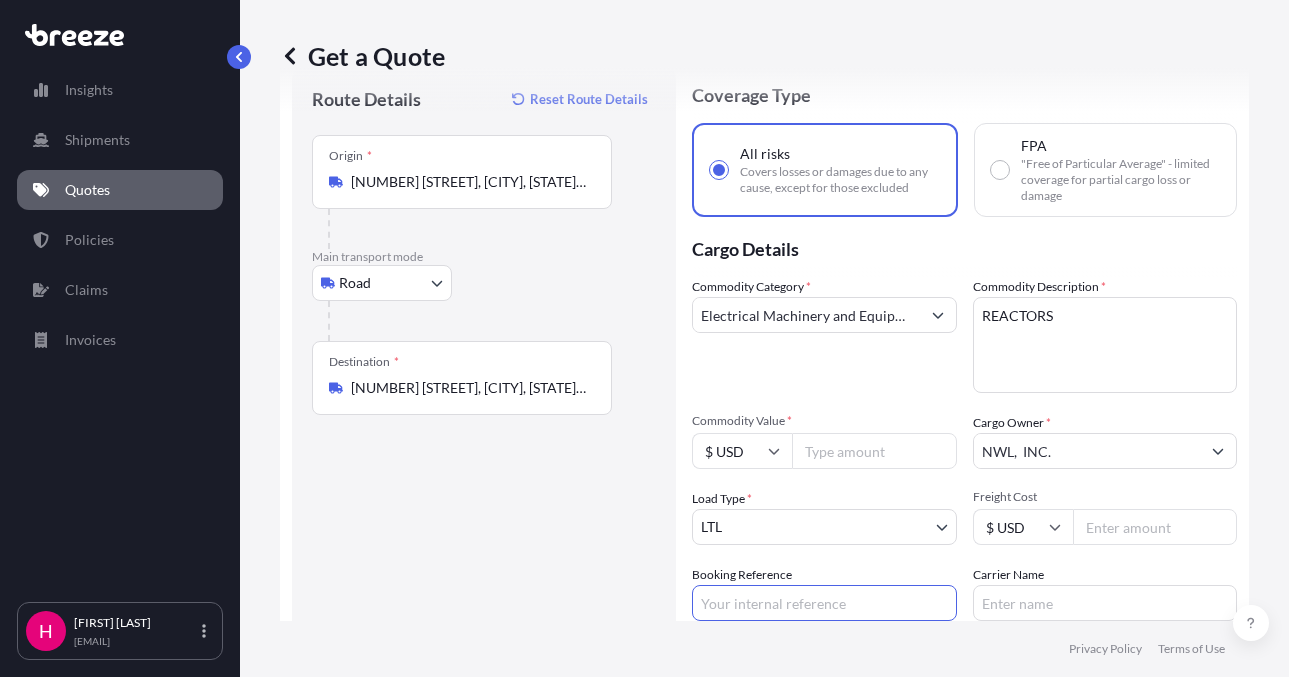 paste on "482634" 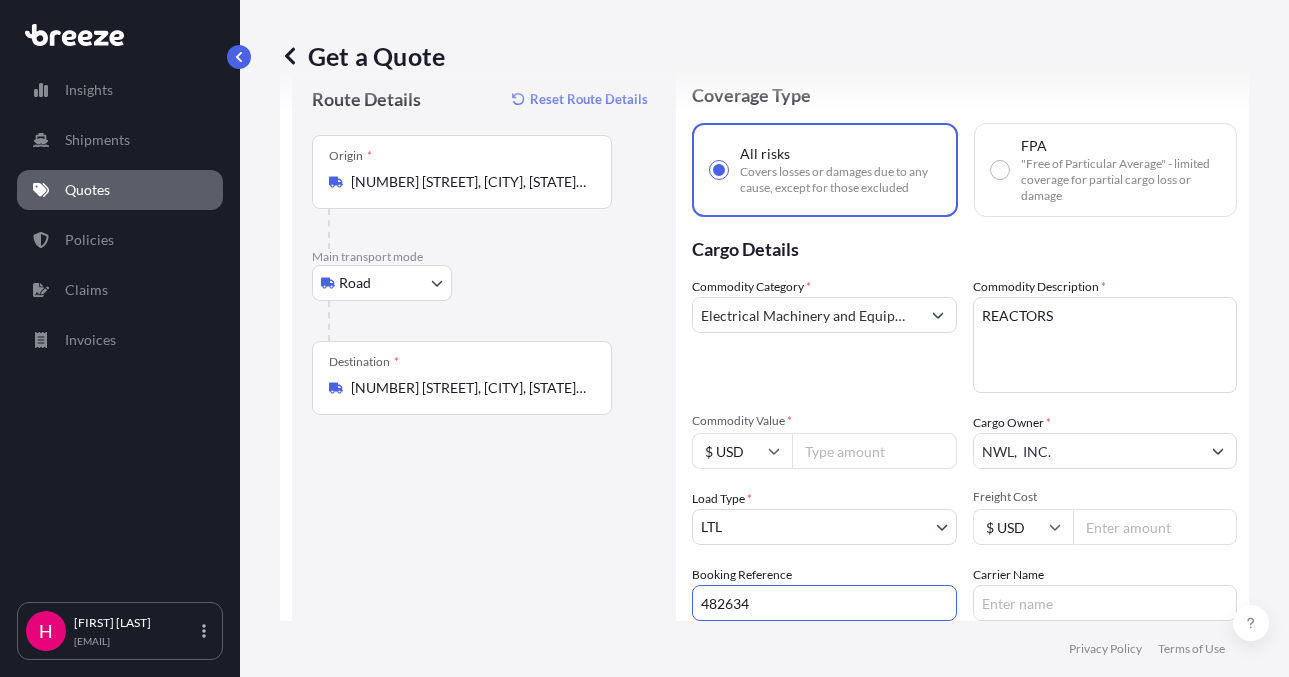 type on "482634" 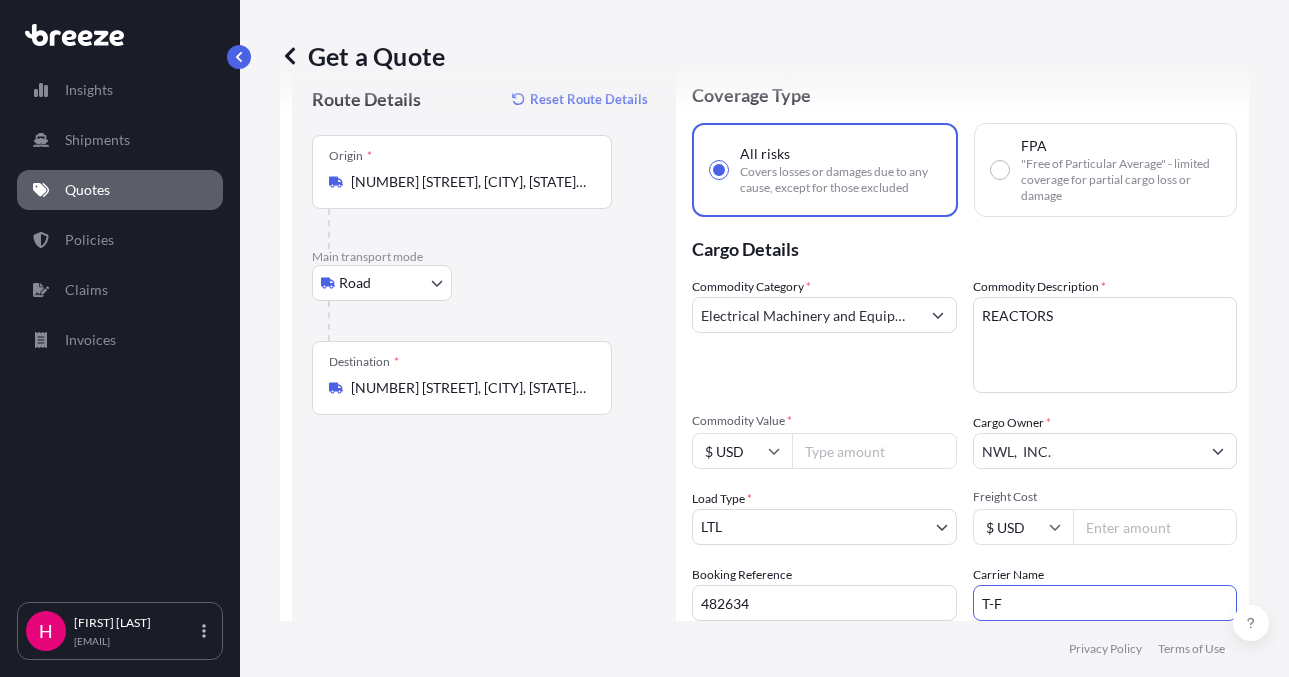 click on "T-F" at bounding box center [1105, 603] 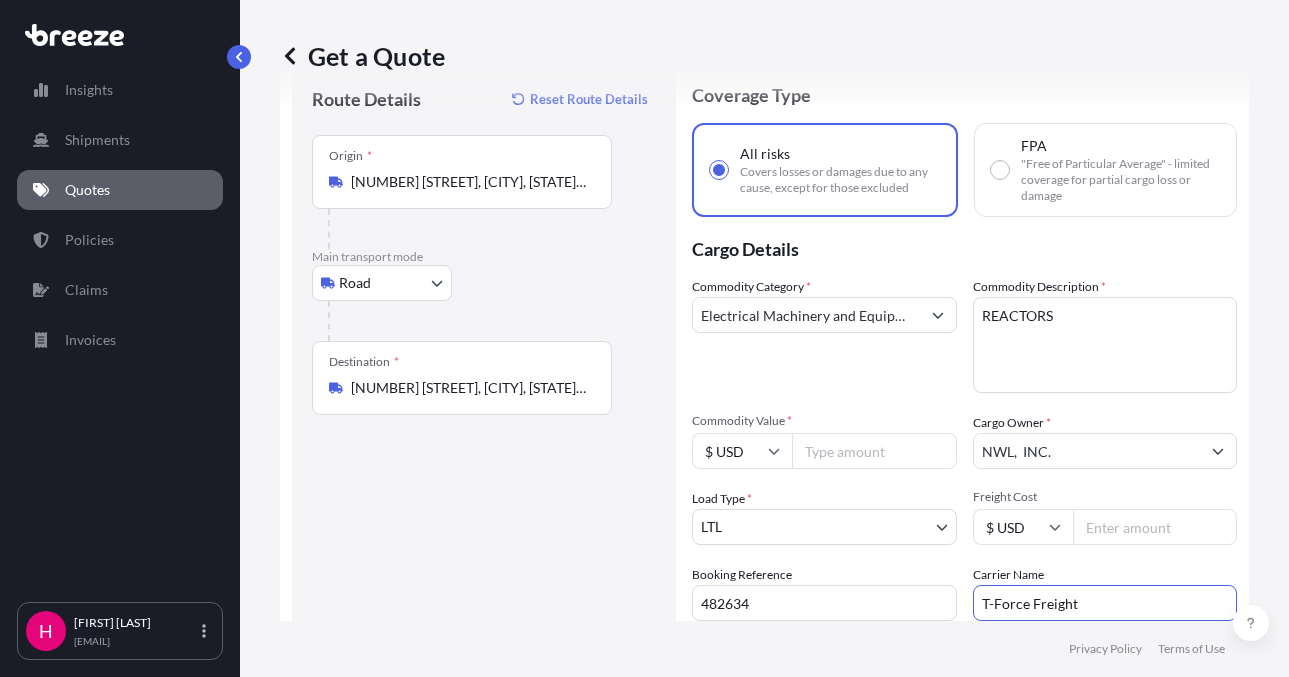 type on "T-Force Freight" 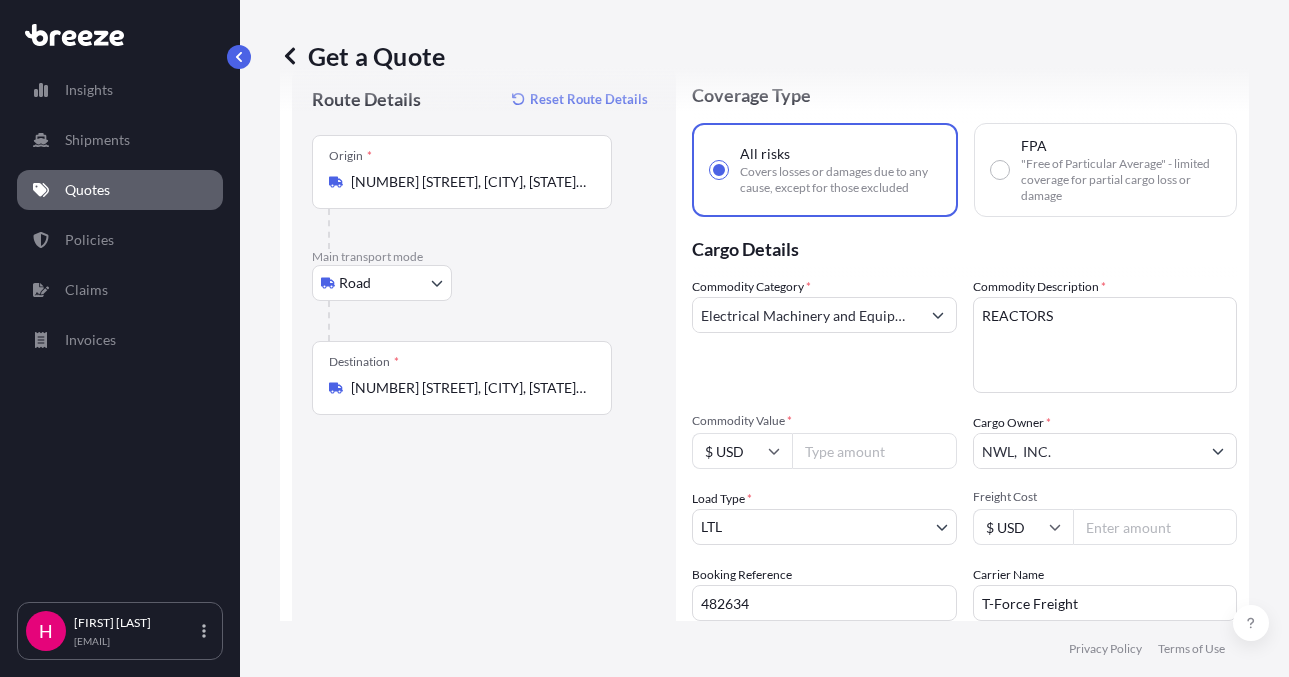 click on "Route Details Reset Route Details Place of loading Road Road Rail Origin * [NUMBER] [STREET], [CITY], [STATE], USA Main transport mode Road Sea Air Road Rail Destination * [NUMBER] [STREET], [CITY], [STATE], USA Road Road Rail Place of Discharge" at bounding box center (484, 428) 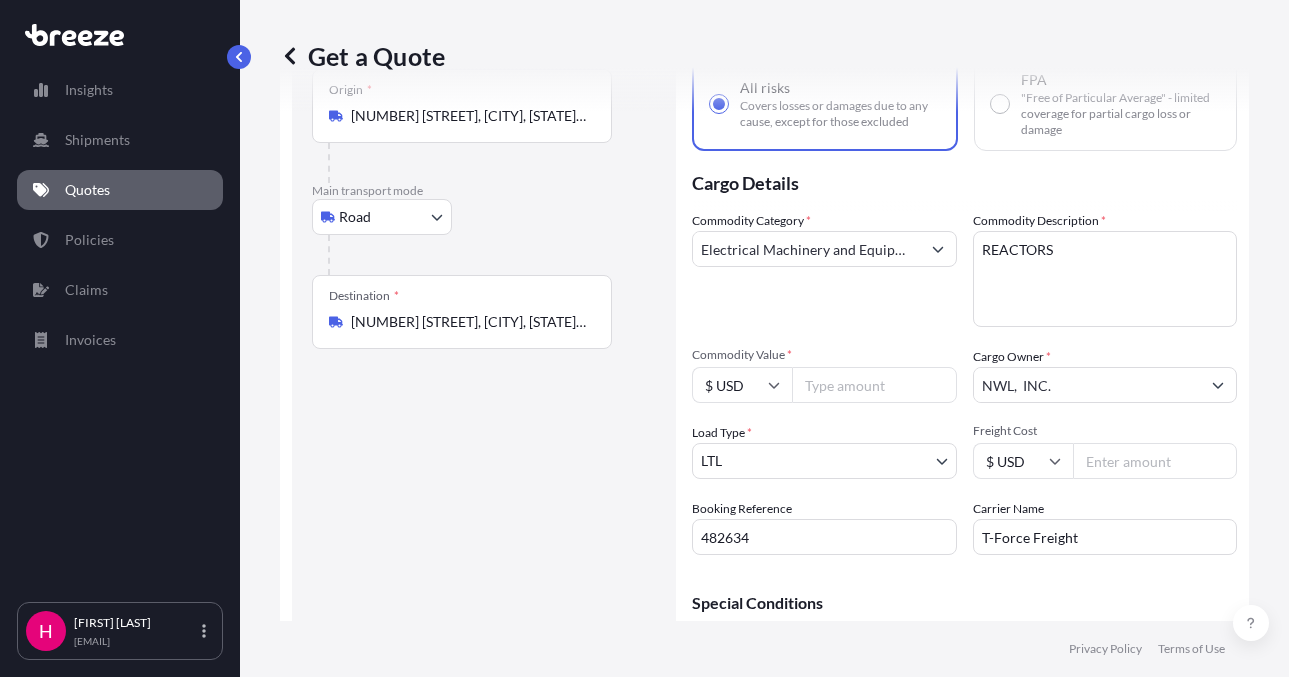 scroll, scrollTop: 161, scrollLeft: 0, axis: vertical 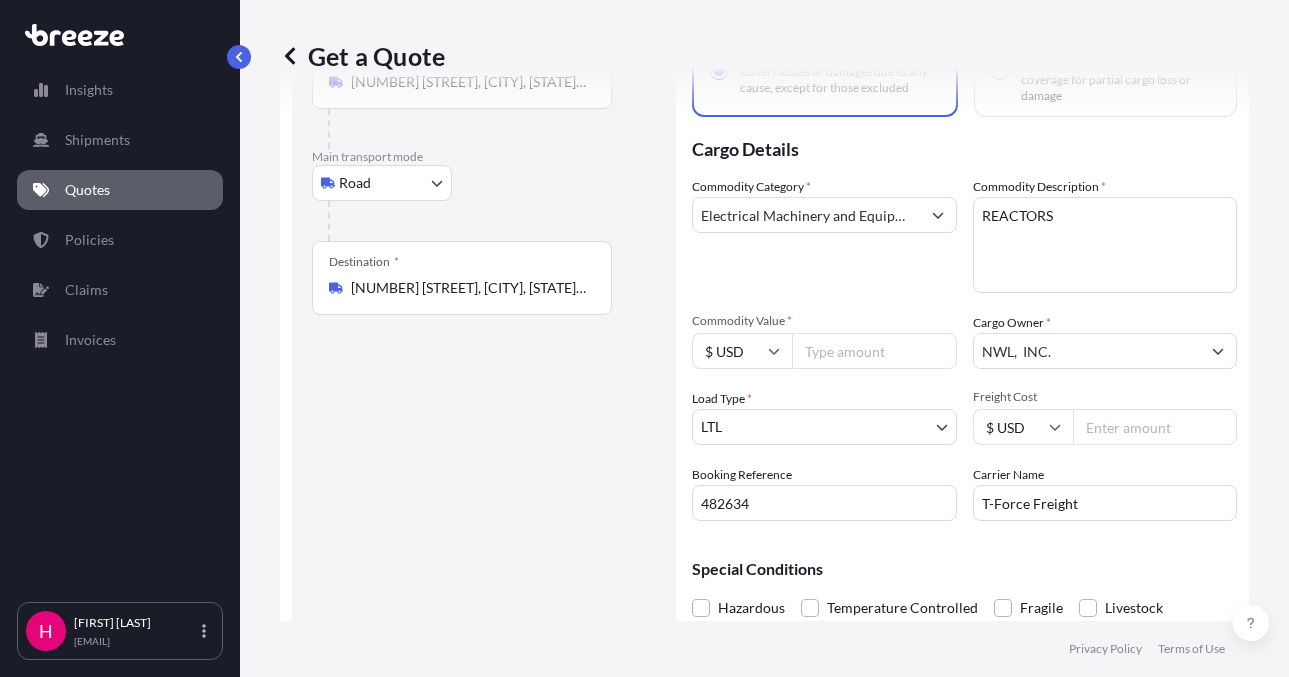 click on "Commodity Value   *" at bounding box center [874, 351] 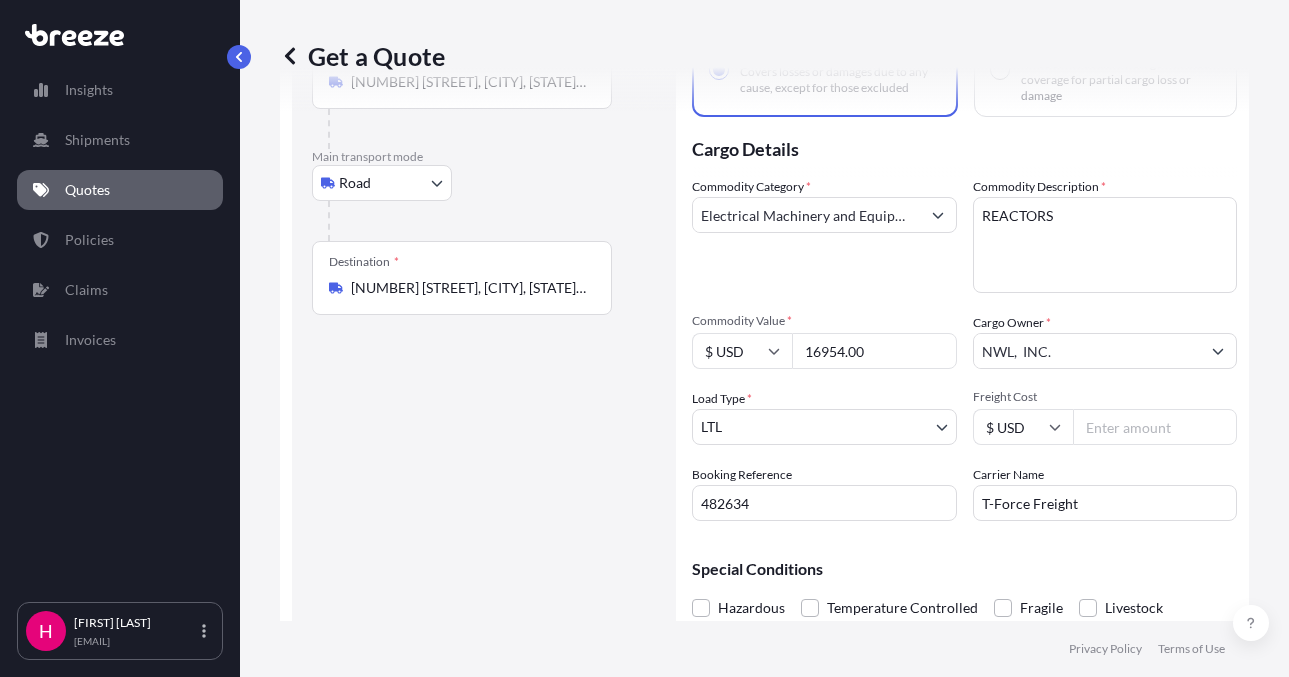 type on "16954.00" 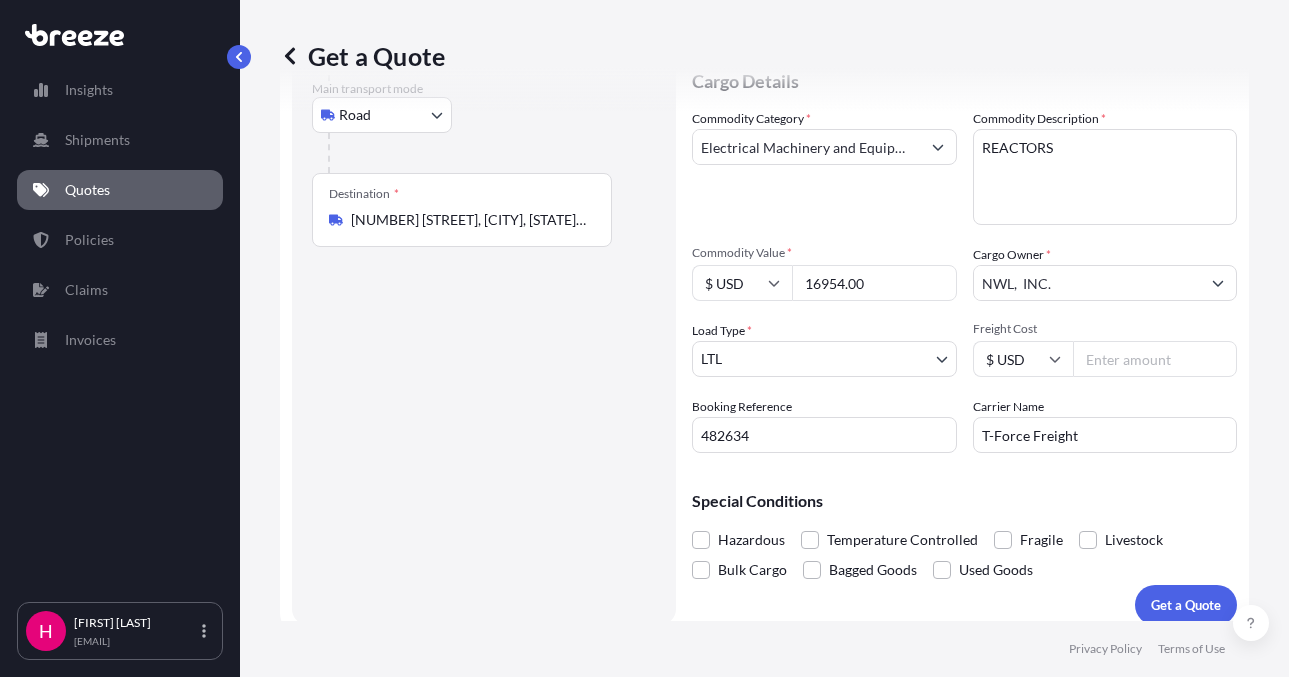 scroll, scrollTop: 245, scrollLeft: 0, axis: vertical 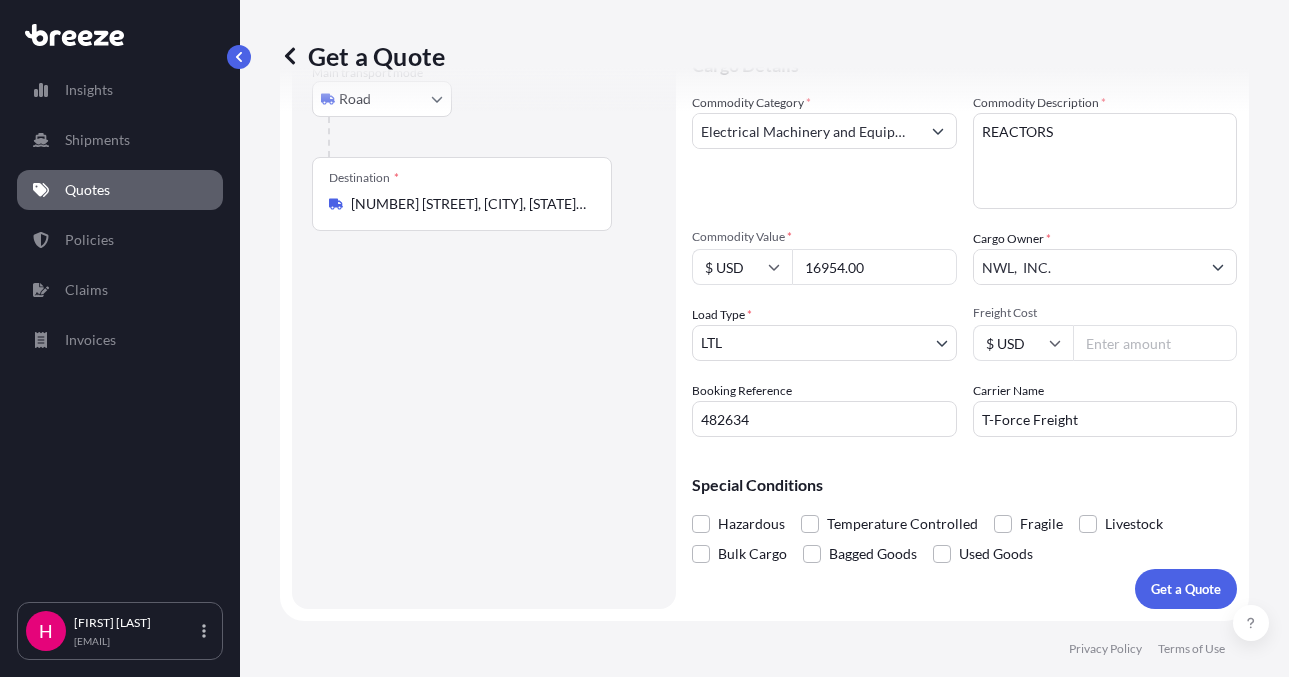 click on "Route Details Reset Route Details Place of loading Road Road Rail Origin * [NUMBER] [STREET], [CITY], [STATE], USA Main transport mode Road Sea Air Road Rail Destination * [NUMBER] [STREET], [CITY], [STATE], USA Road Road Rail Place of Discharge" at bounding box center (484, 244) 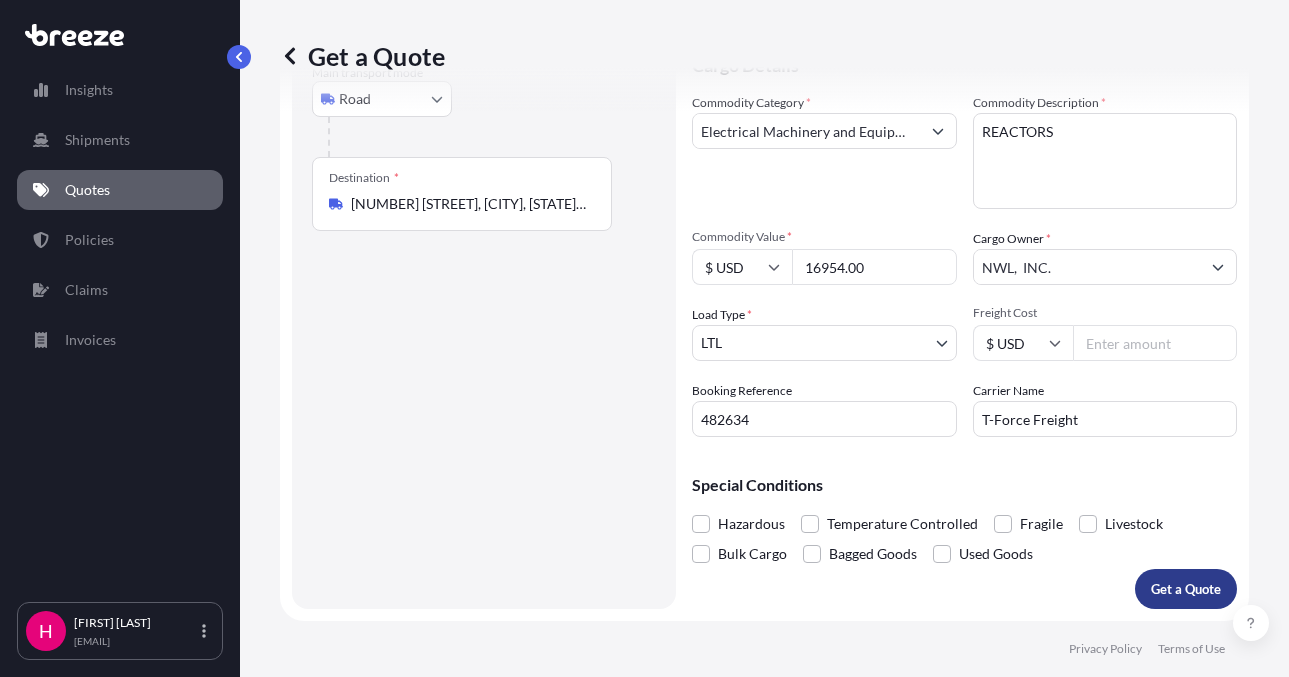 click on "Get a Quote" at bounding box center [1186, 589] 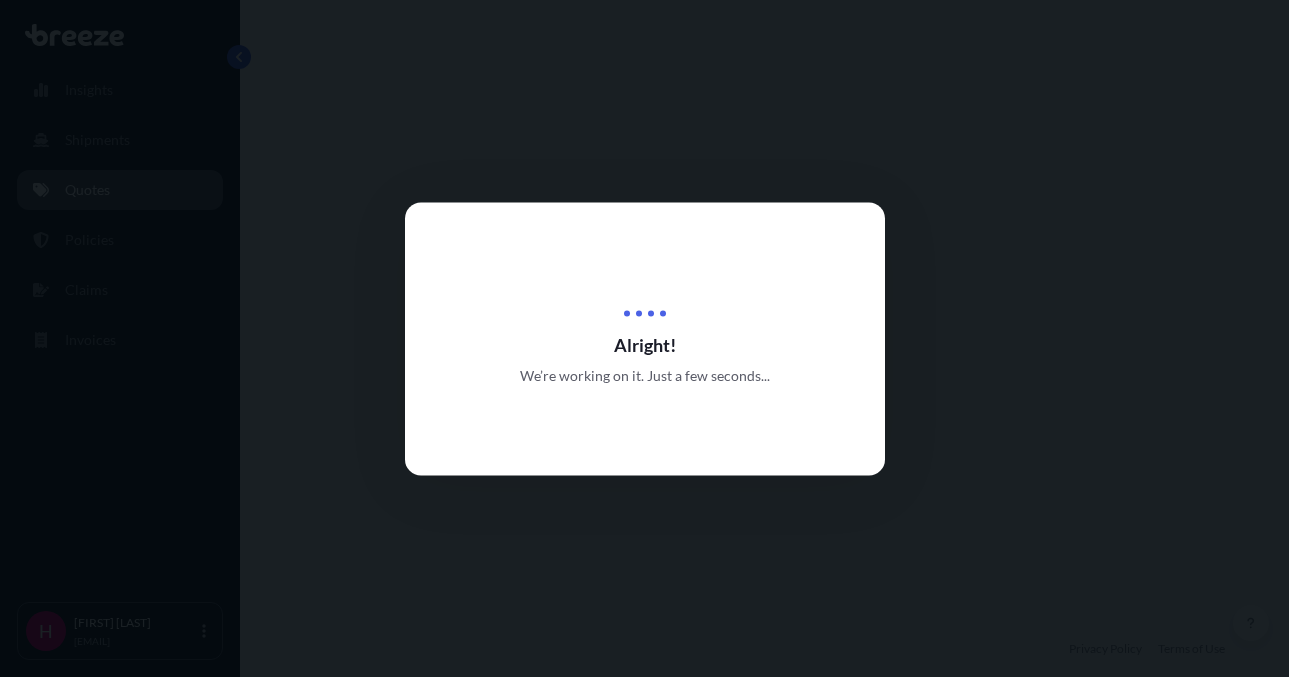 scroll, scrollTop: 0, scrollLeft: 0, axis: both 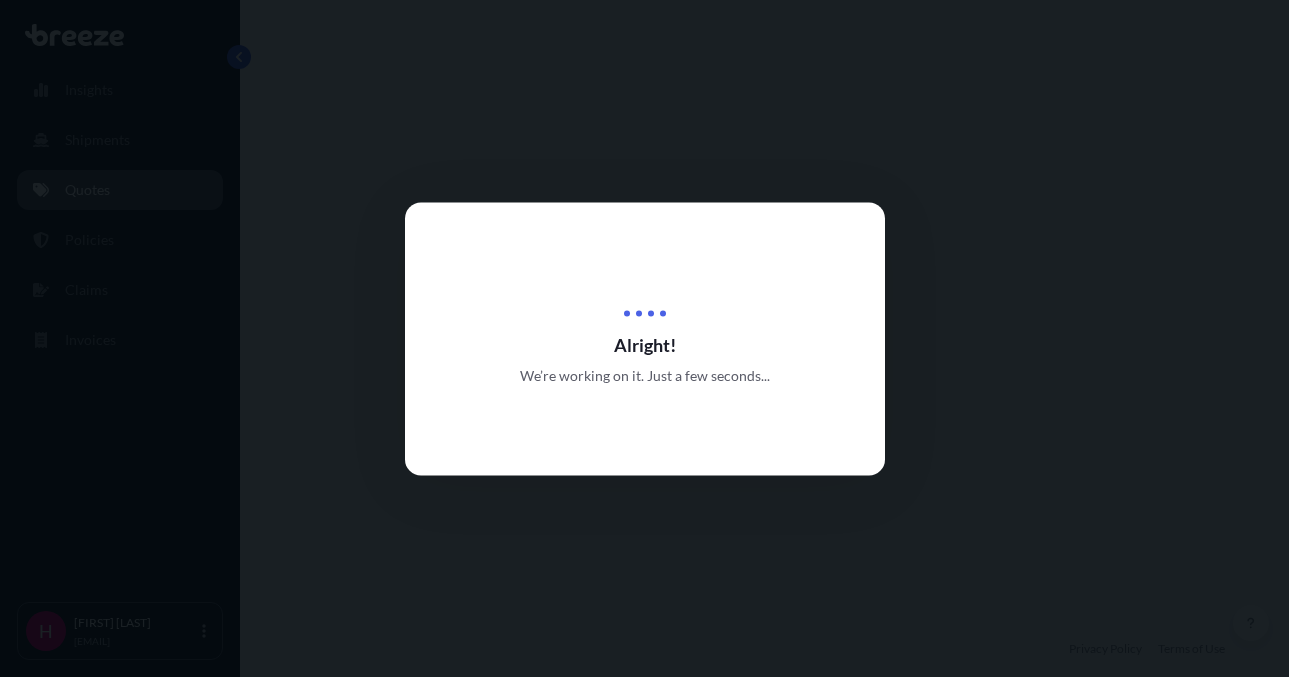 select on "Road" 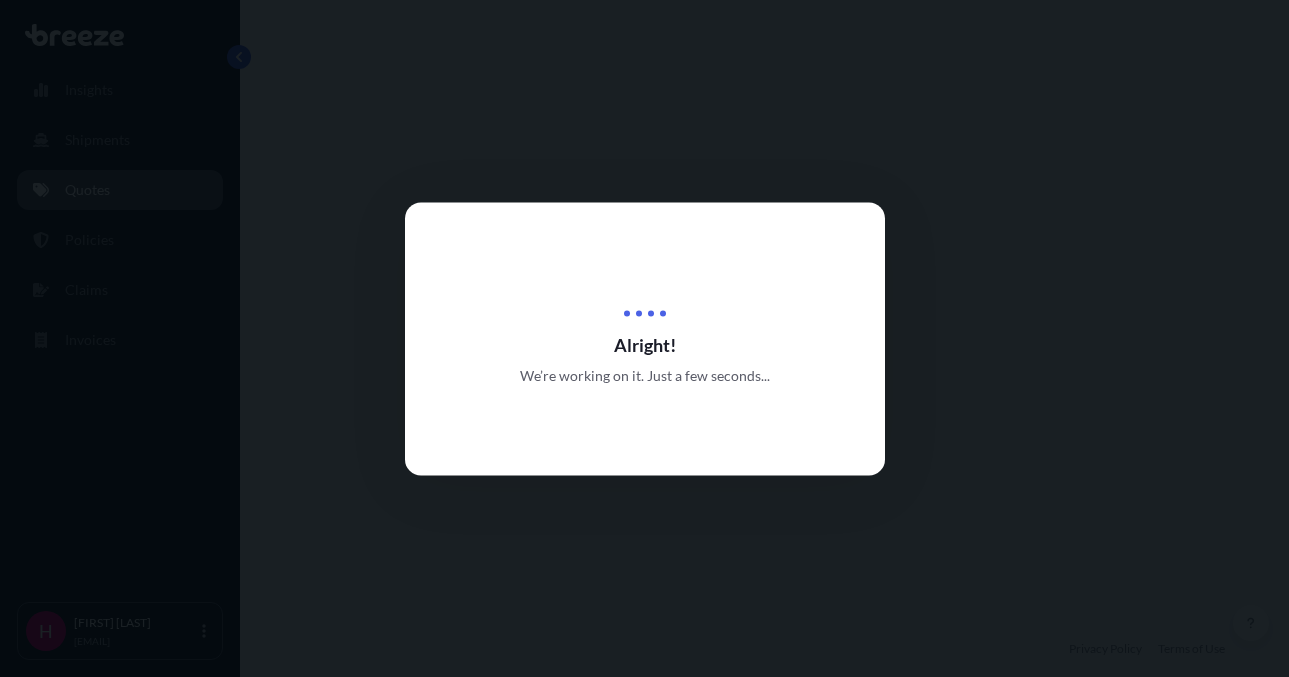 select on "1" 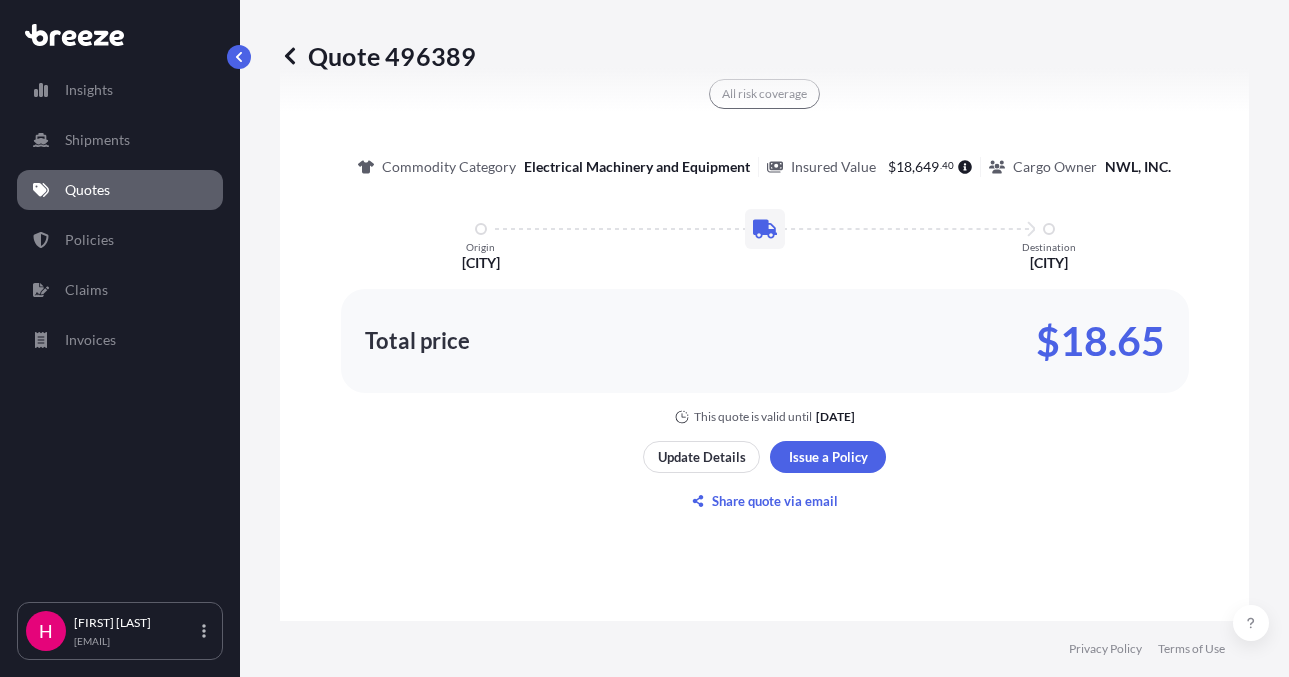 scroll, scrollTop: 1286, scrollLeft: 0, axis: vertical 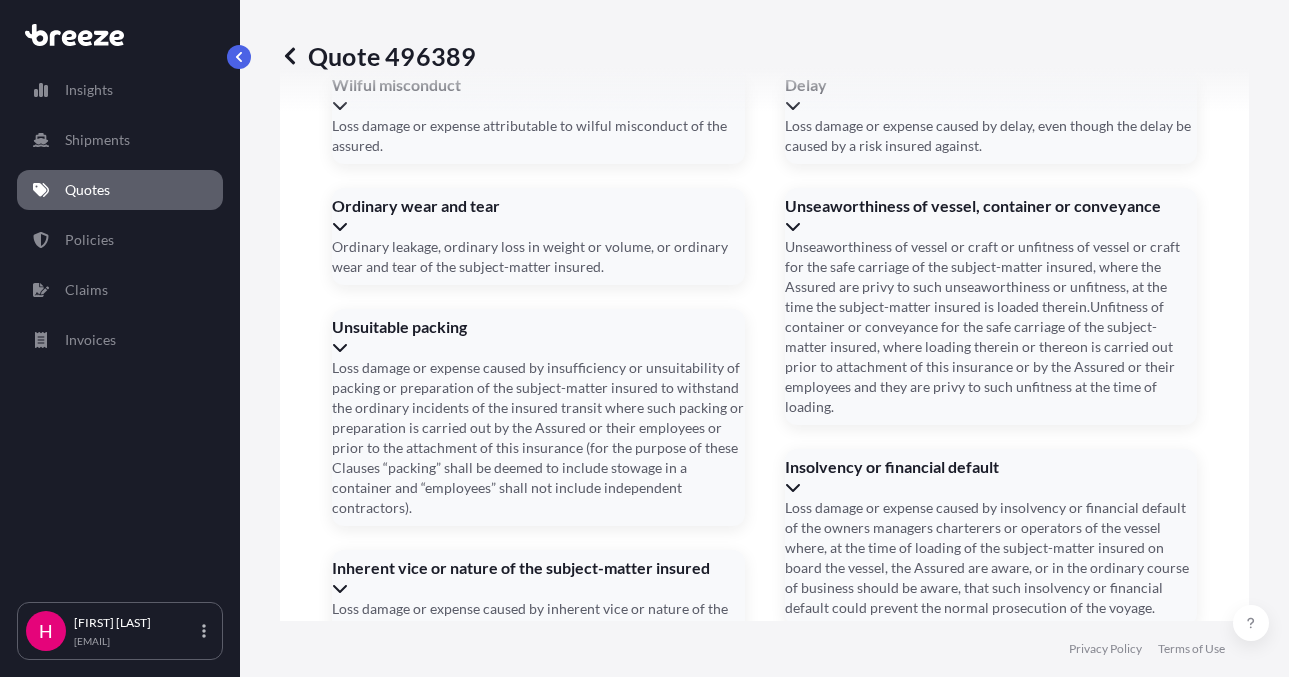 click 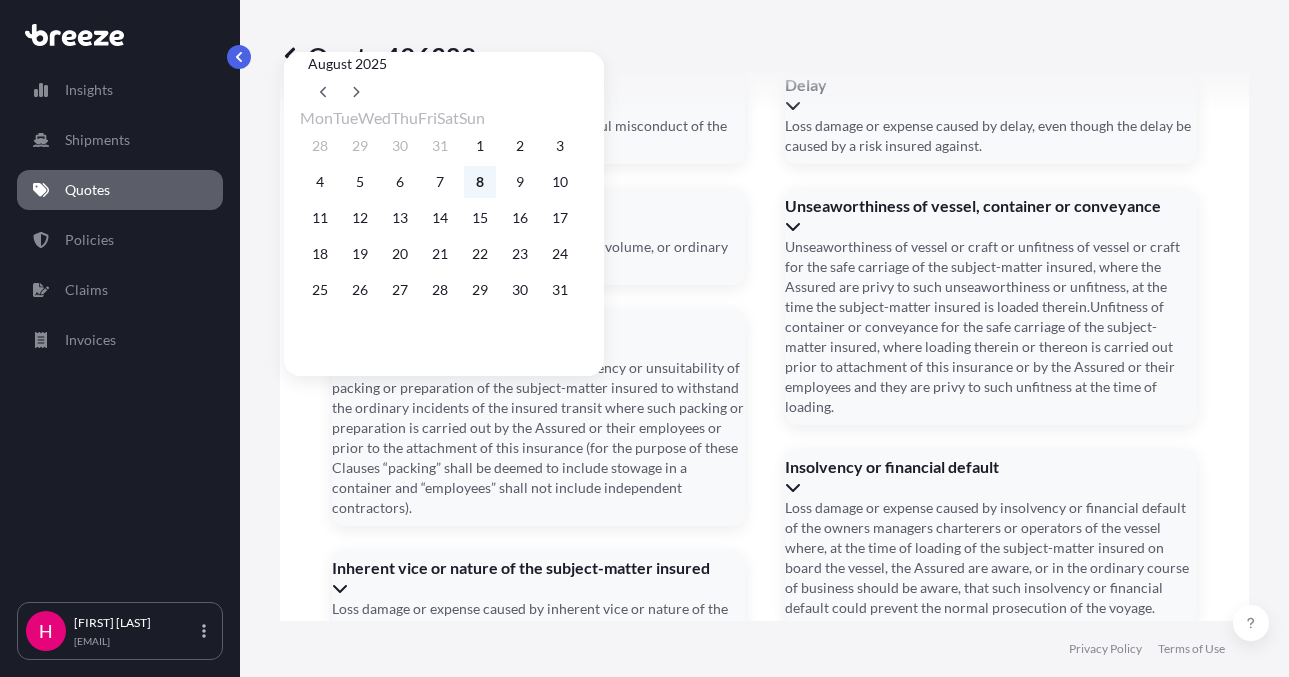 click on "8" at bounding box center [480, 182] 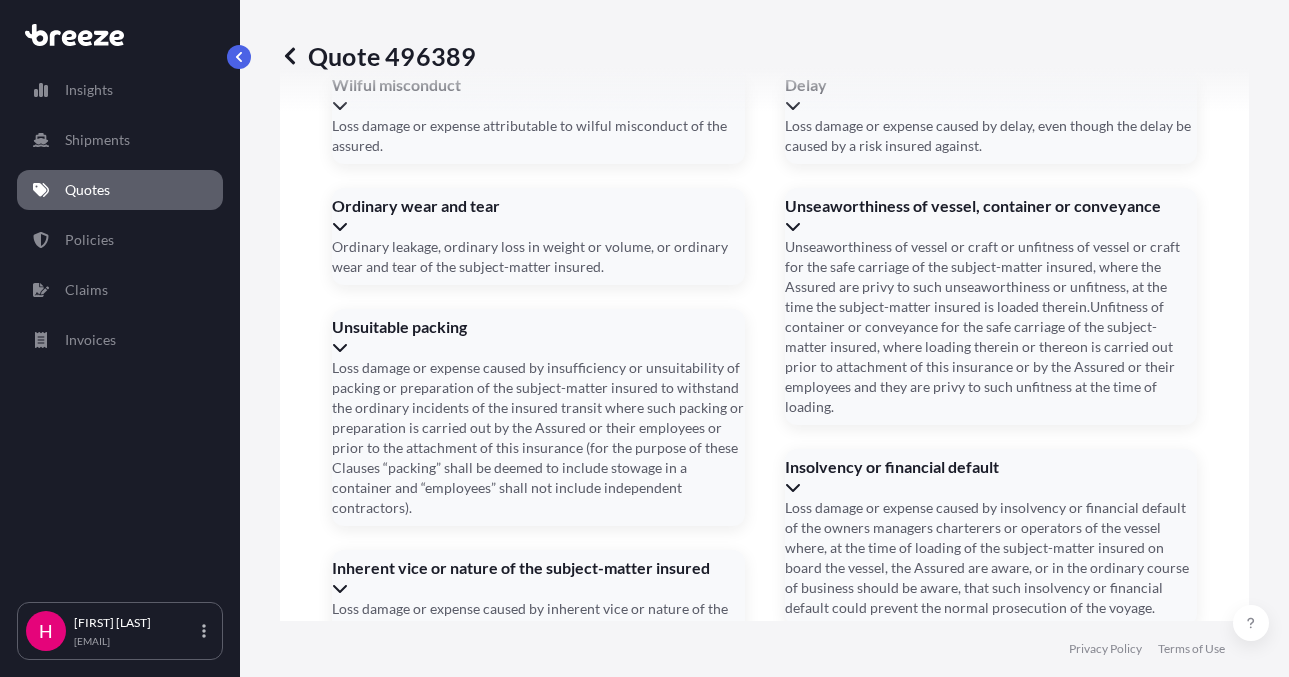 click 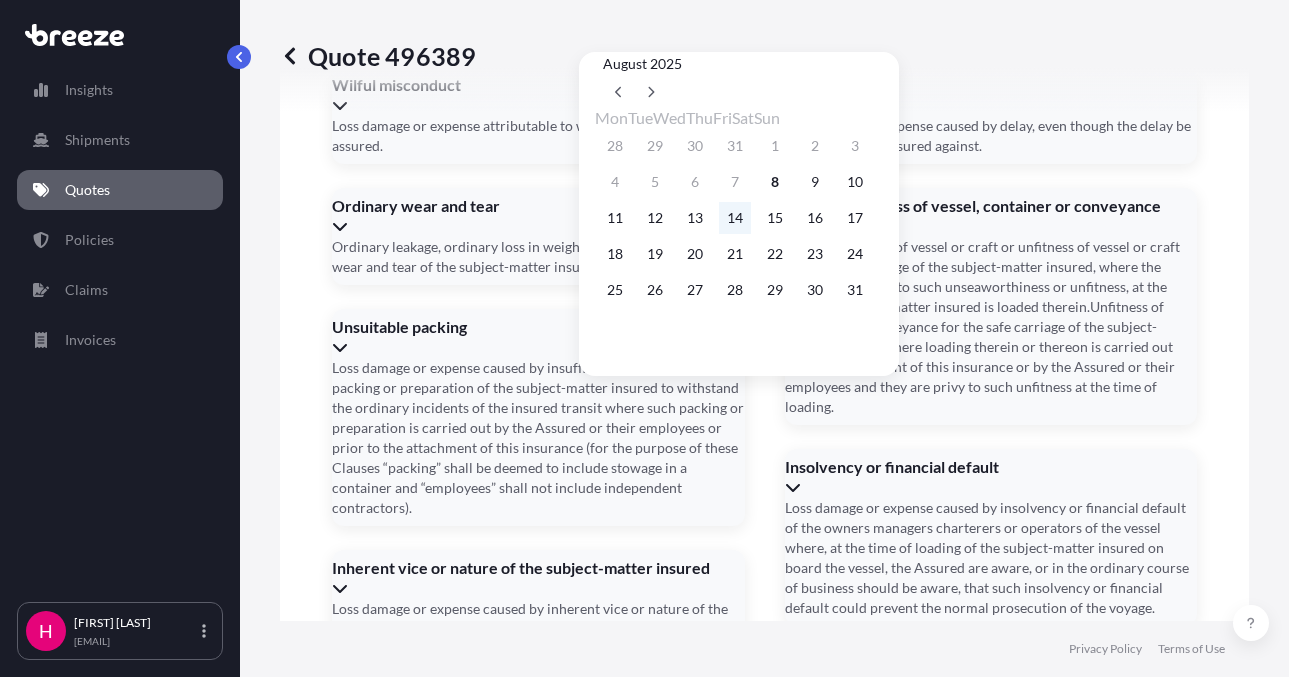 click on "14" at bounding box center (735, 218) 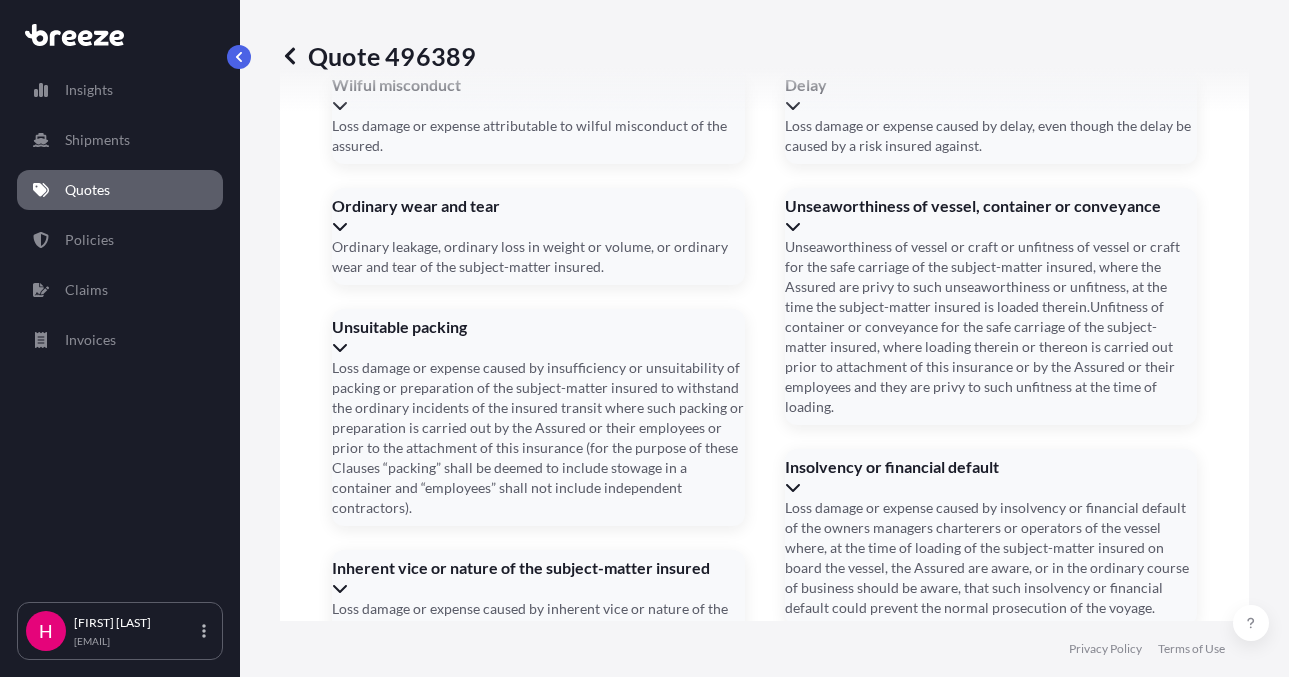 click on "Cargo Owner Details Cargo Owner Name   NWL,  INC. Address   * [NUMBER] [STREET], [CITY], [STATE] [POSTAL_CODE], USA Shipment details Date of Departure   * [DATE] Date of Arrival   * [DATE] Booking Reference   482634 Trailer Number(s)   Insert comma-separated numbers Incoterm   Create Policy" at bounding box center [612, 1570] 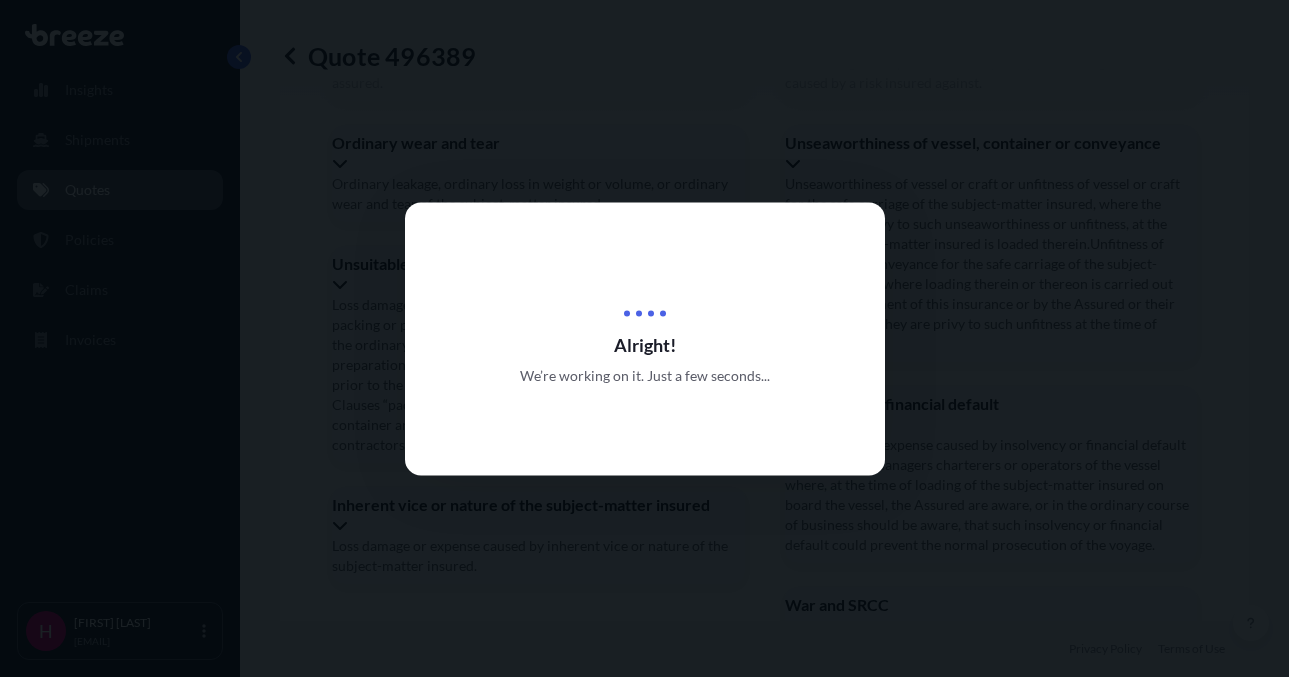 scroll, scrollTop: 0, scrollLeft: 0, axis: both 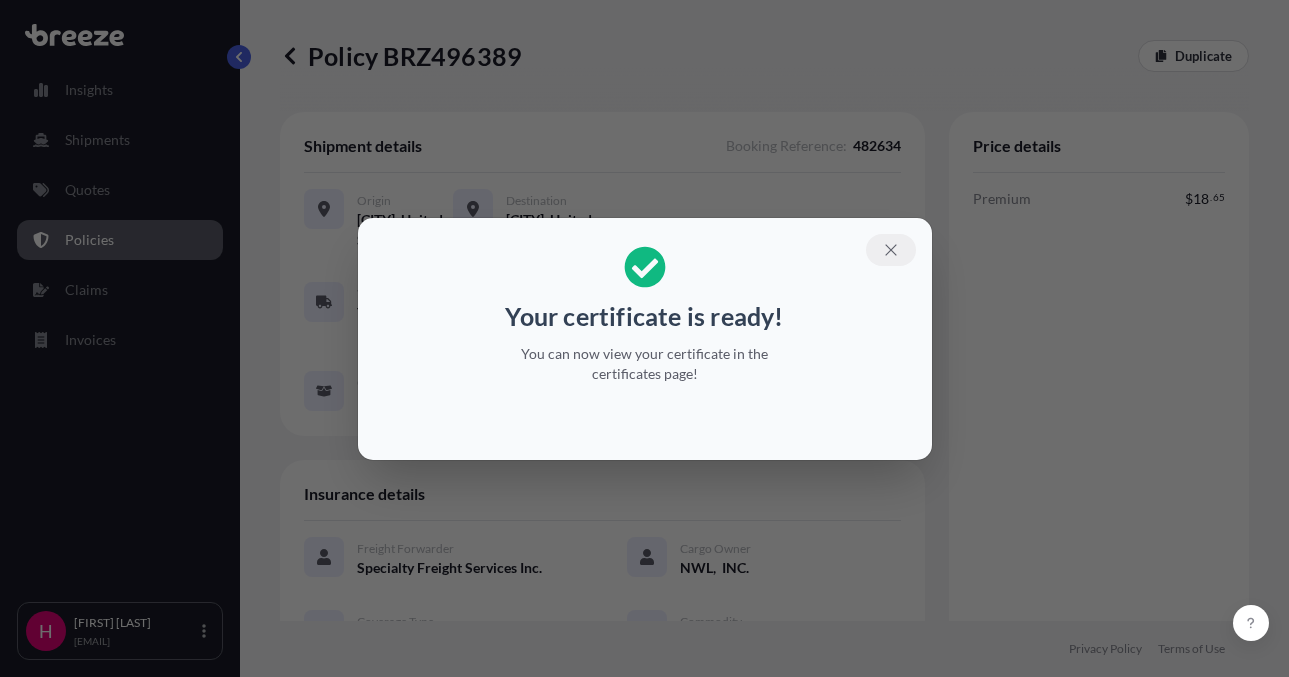 click at bounding box center [891, 250] 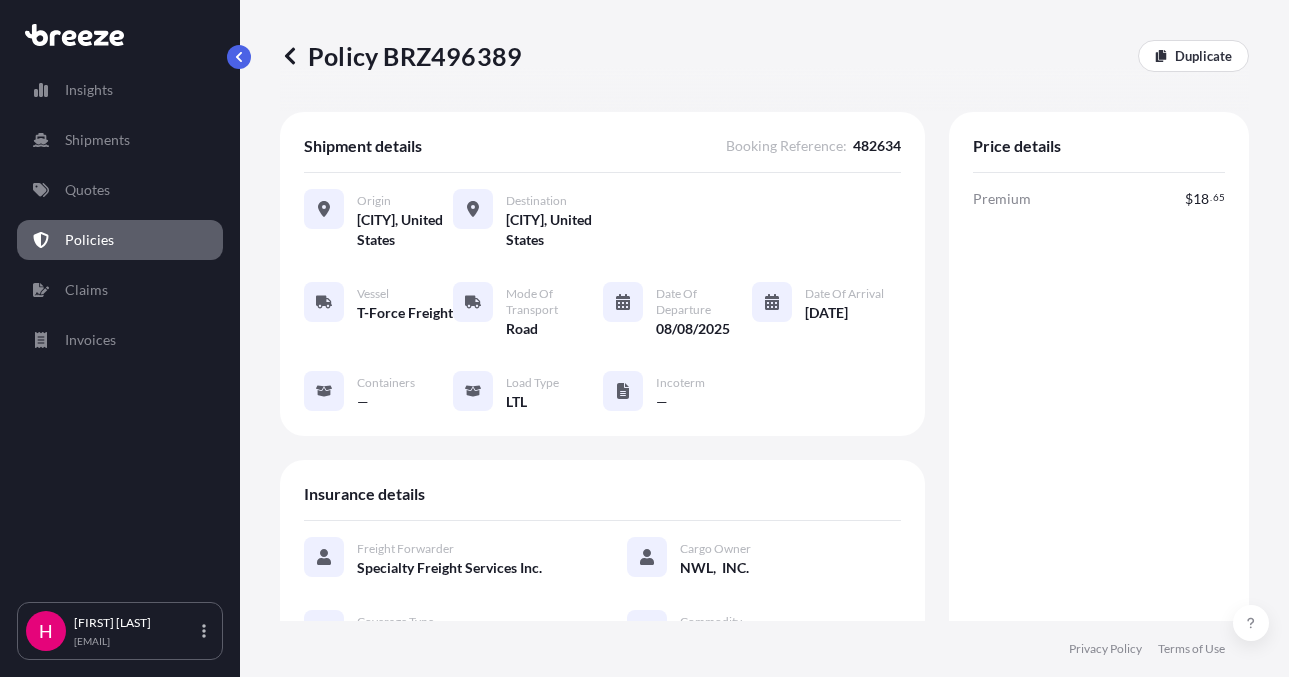 click on "Policy BRZ496389" at bounding box center [401, 56] 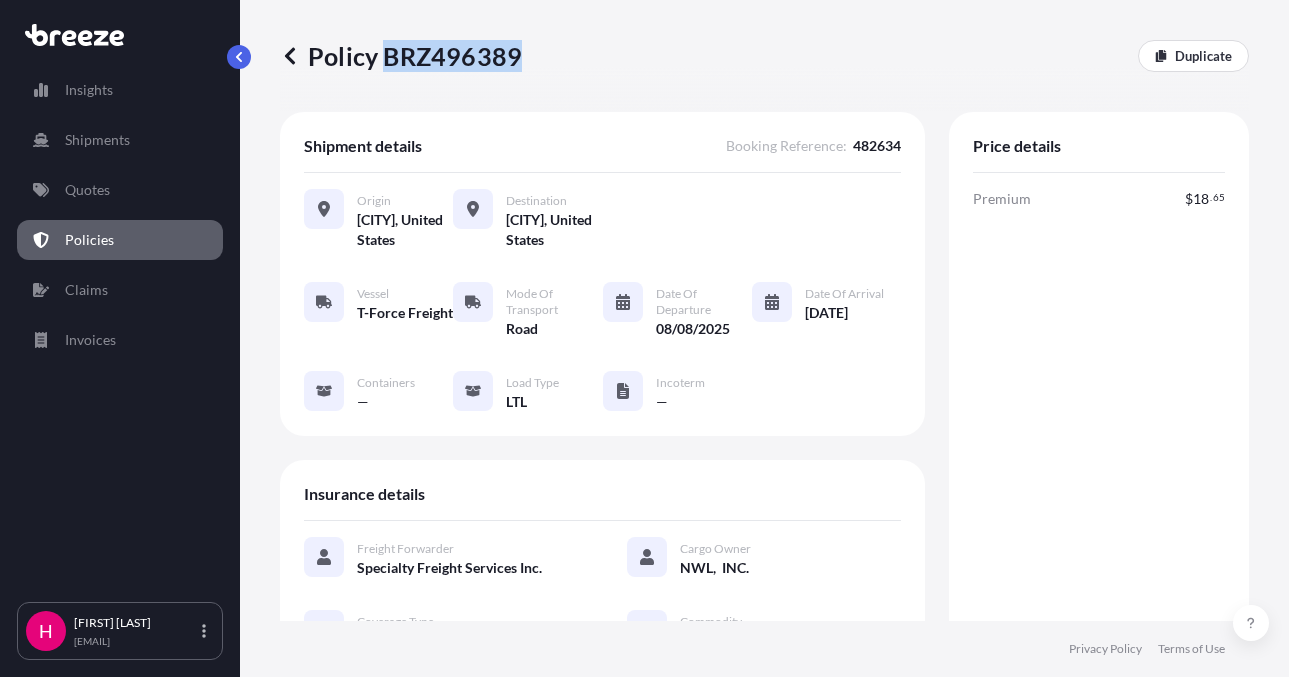 click on "Policy BRZ496389" at bounding box center (401, 56) 